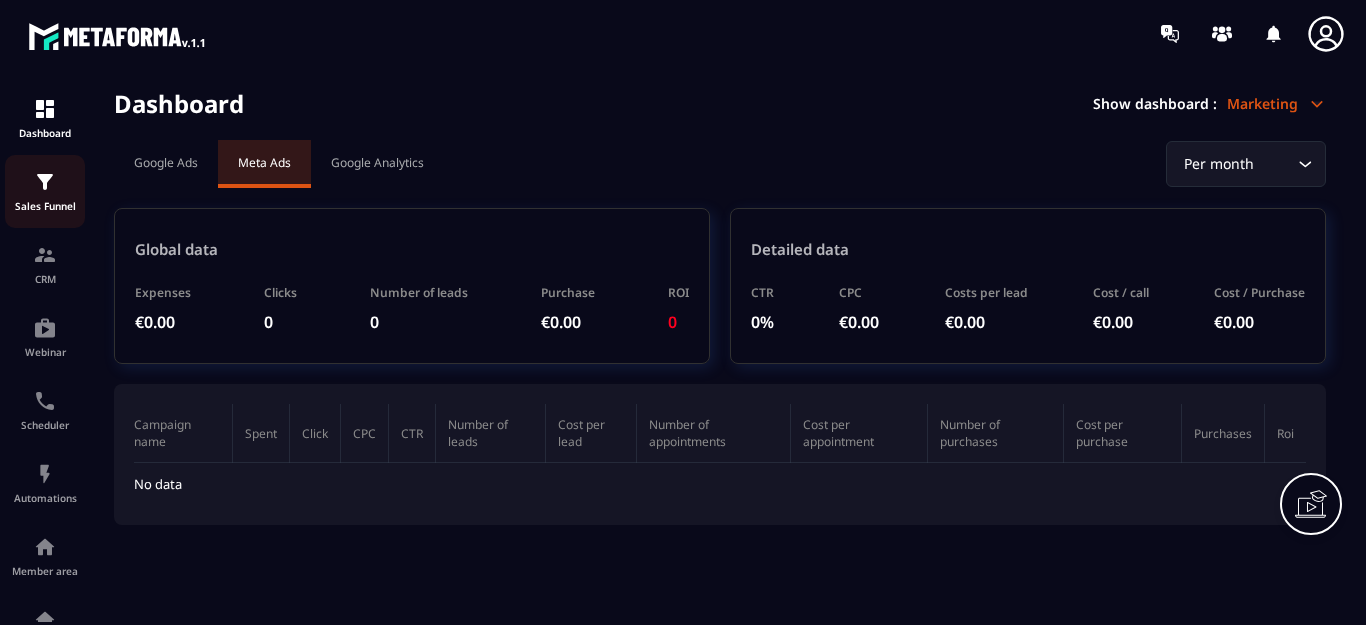 scroll, scrollTop: 0, scrollLeft: 0, axis: both 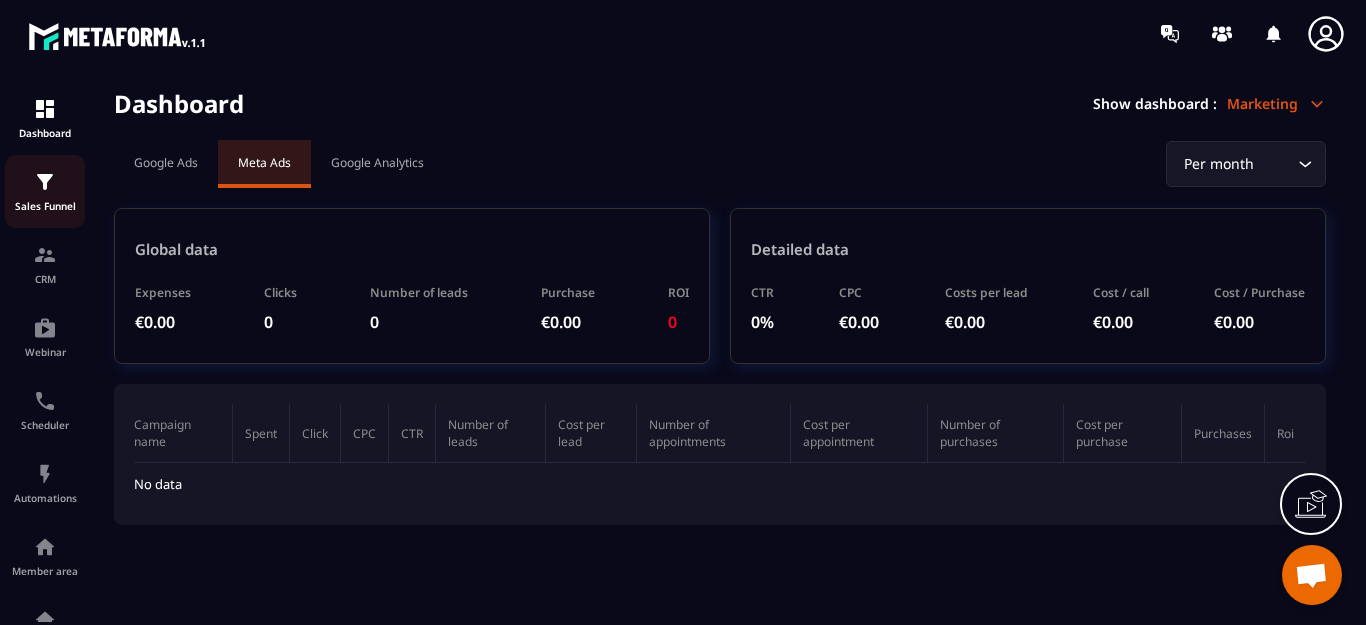 click at bounding box center [45, 182] 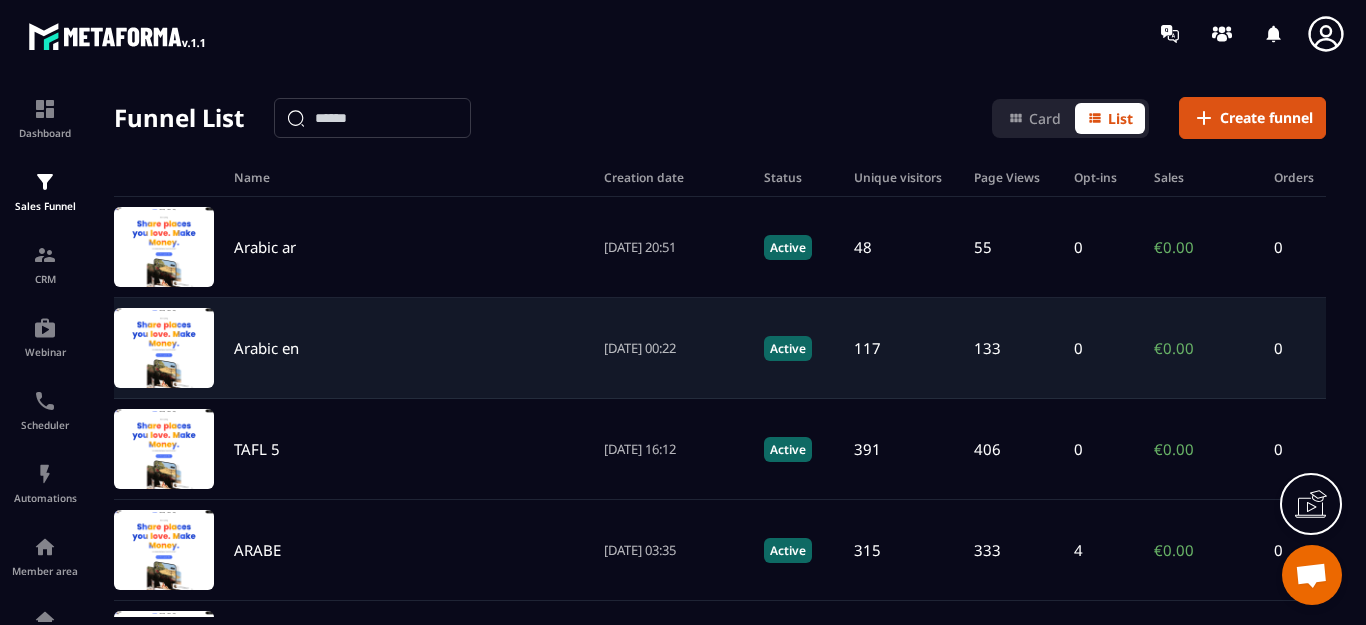 scroll, scrollTop: 100, scrollLeft: 0, axis: vertical 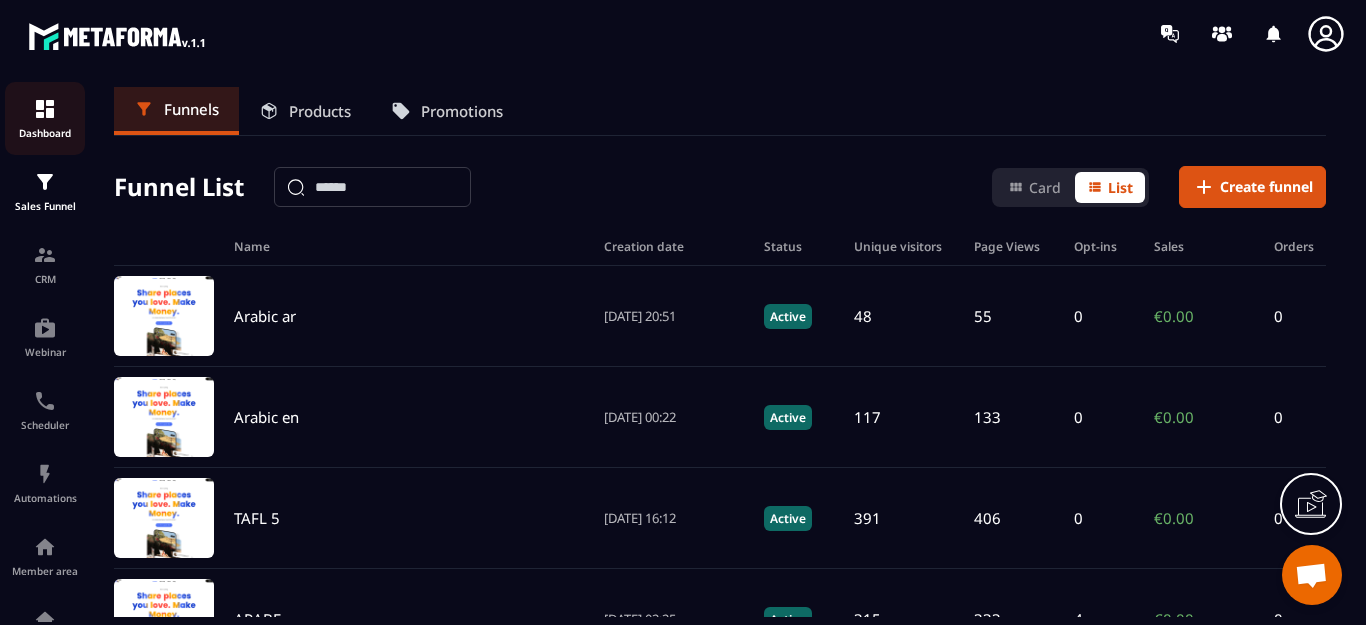 click at bounding box center [45, 109] 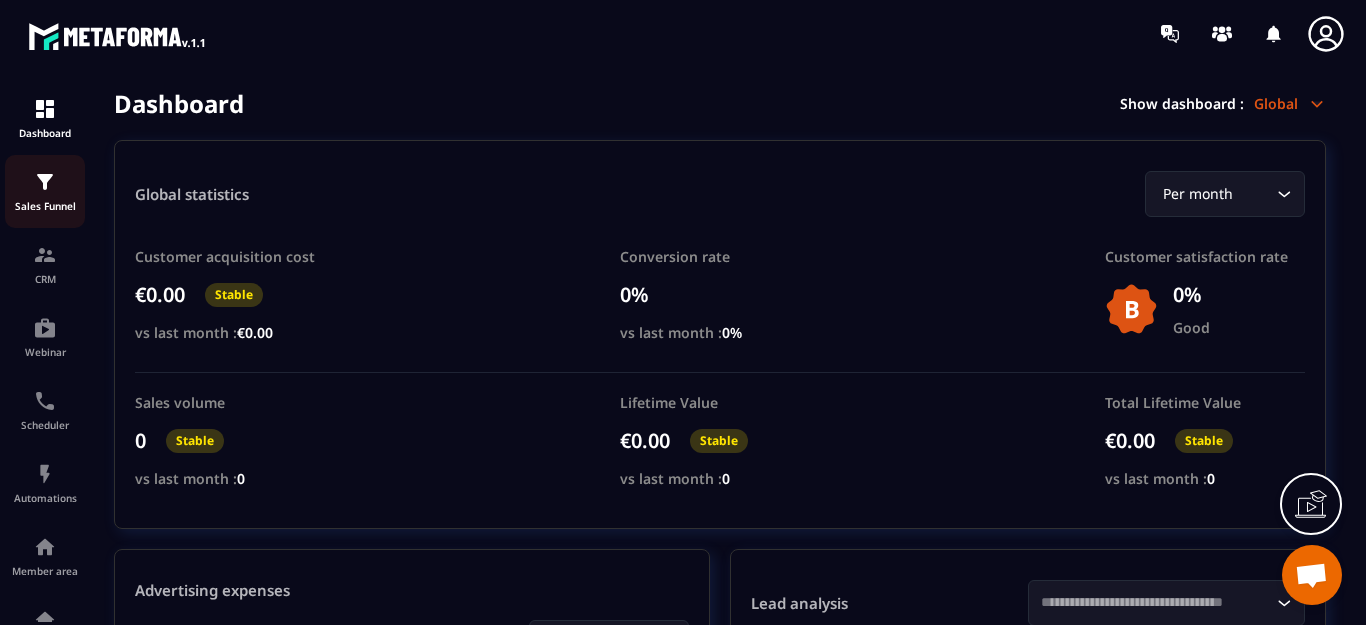click at bounding box center [45, 182] 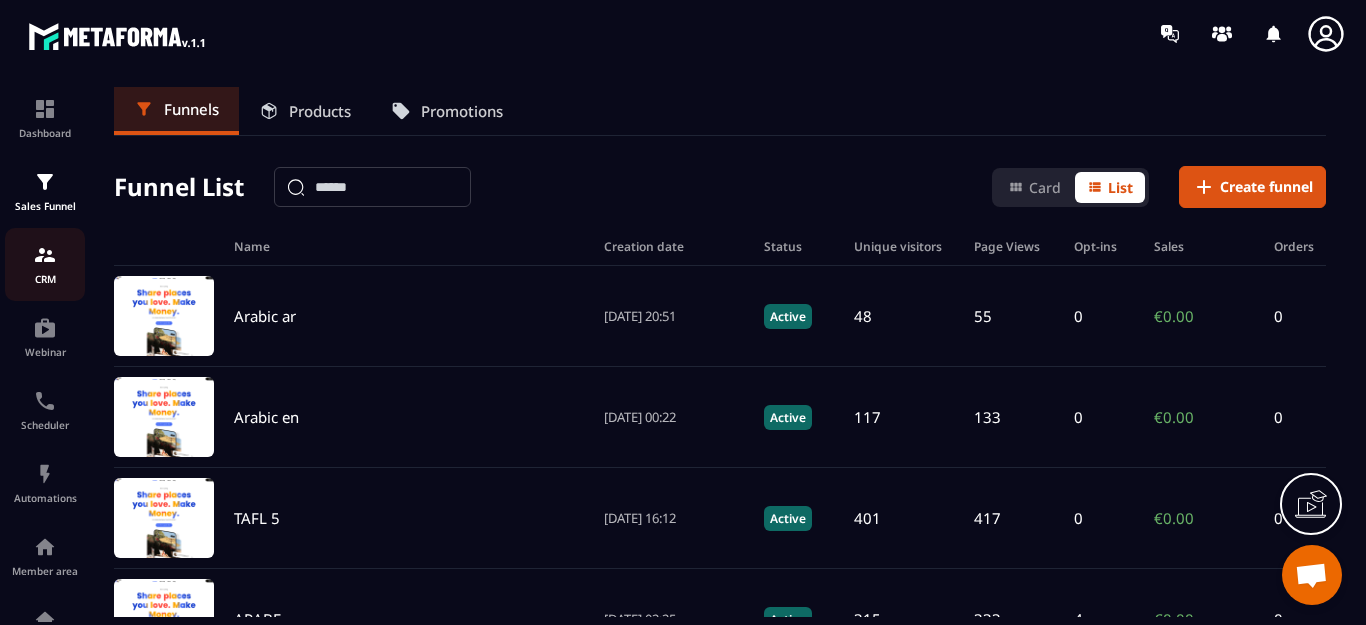 click at bounding box center [45, 255] 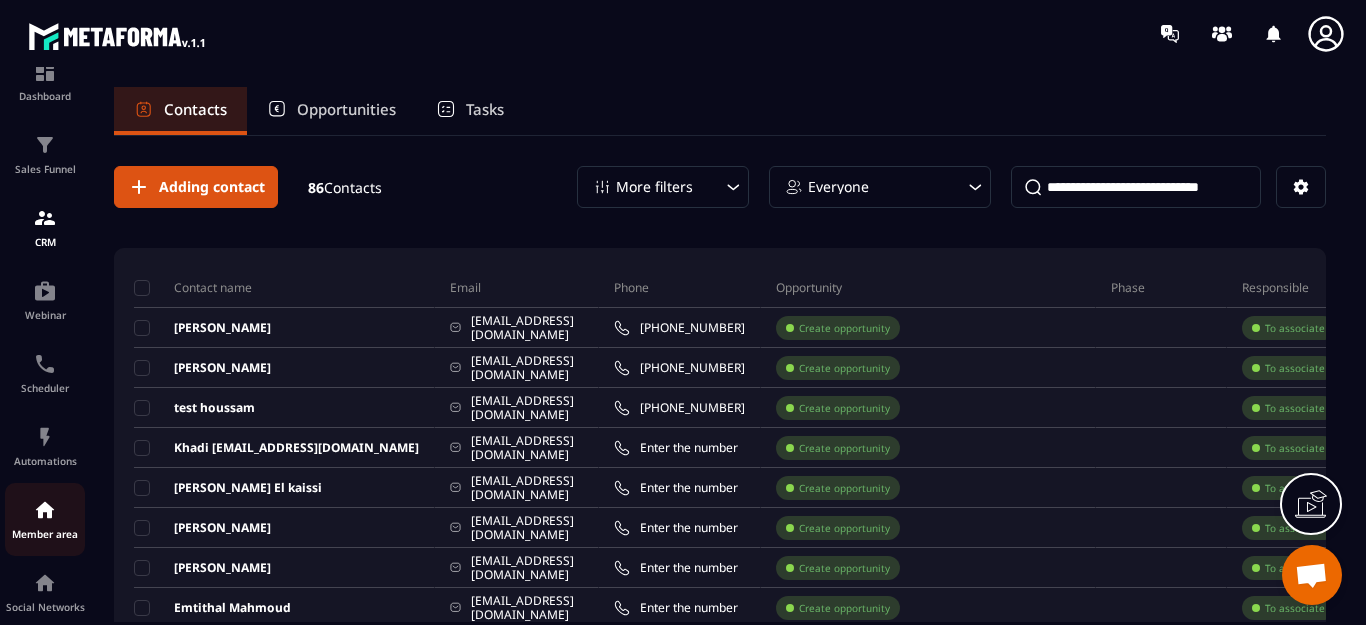scroll, scrollTop: 100, scrollLeft: 0, axis: vertical 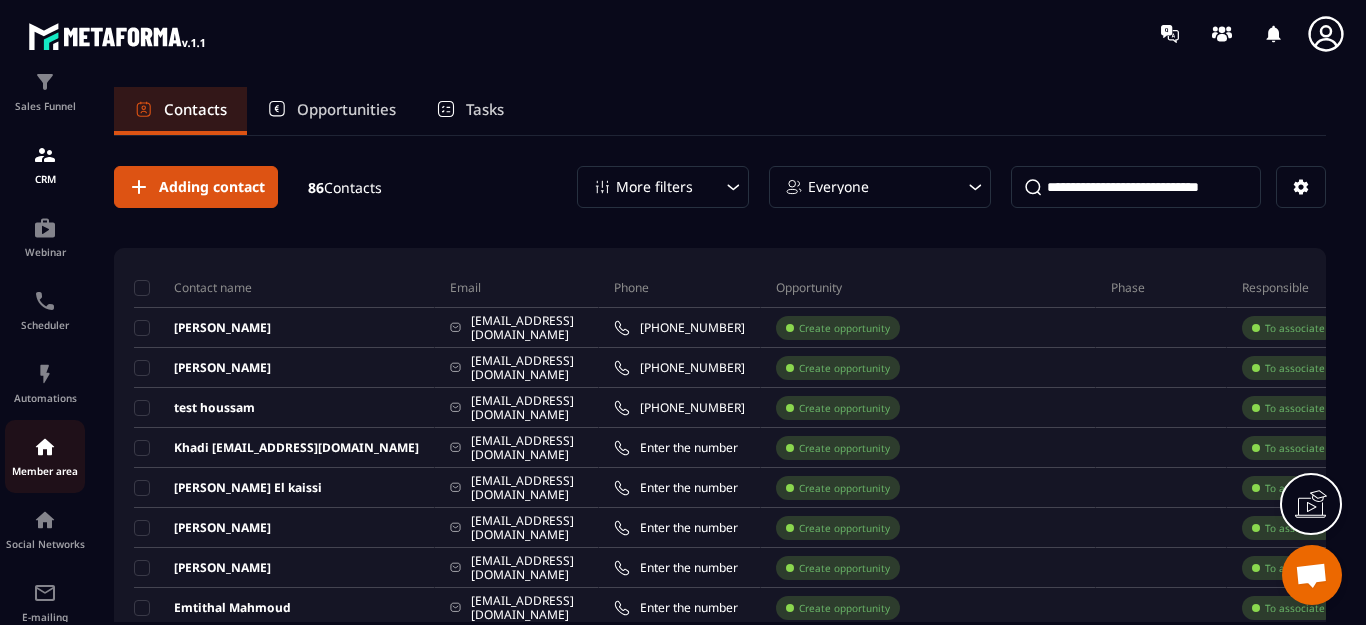 click at bounding box center [45, 447] 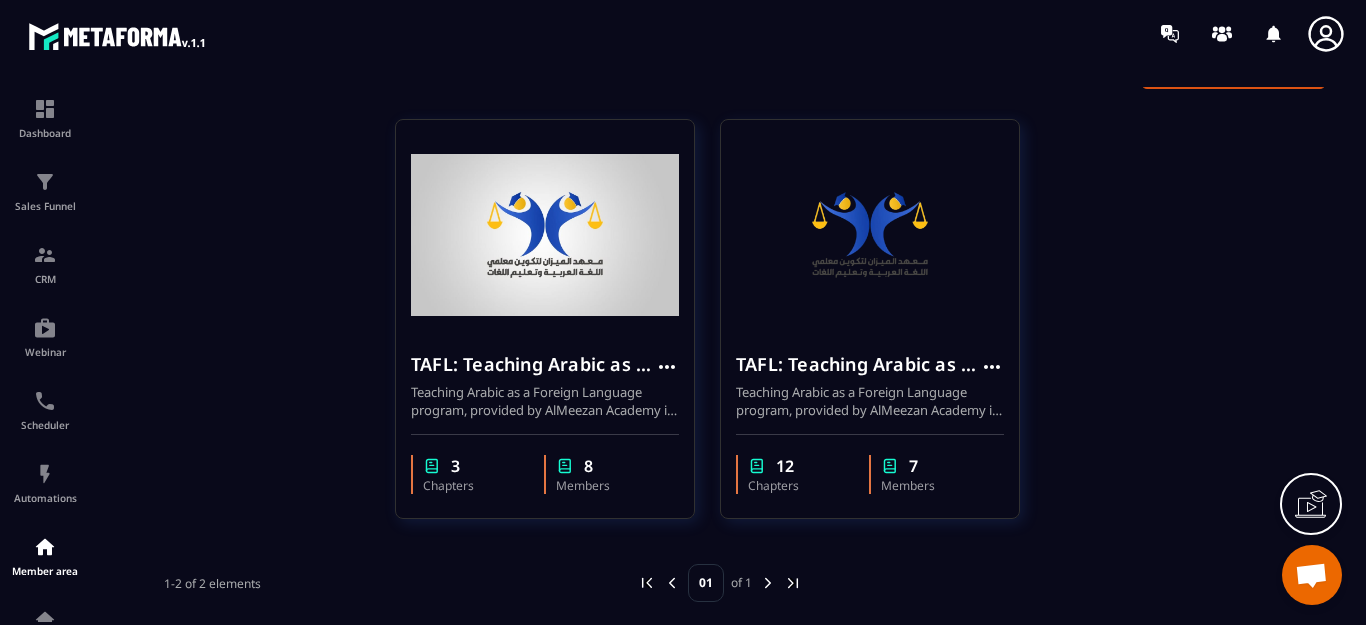 scroll, scrollTop: 124, scrollLeft: 0, axis: vertical 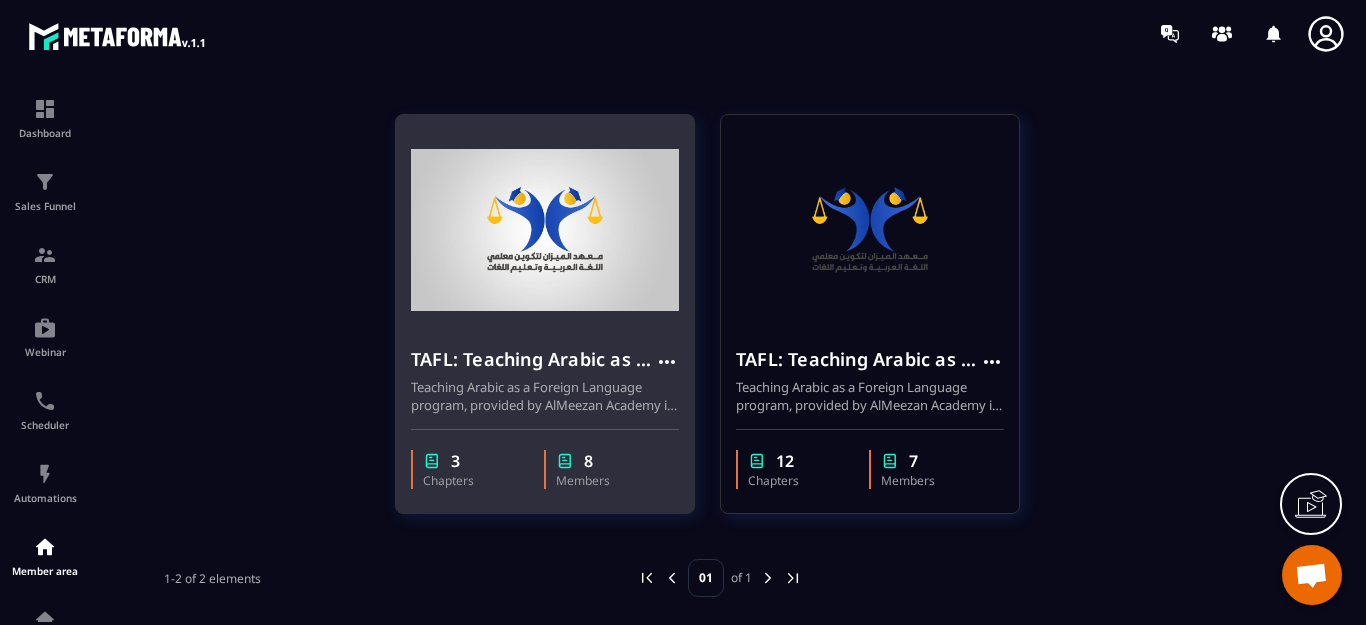 click at bounding box center (565, 461) 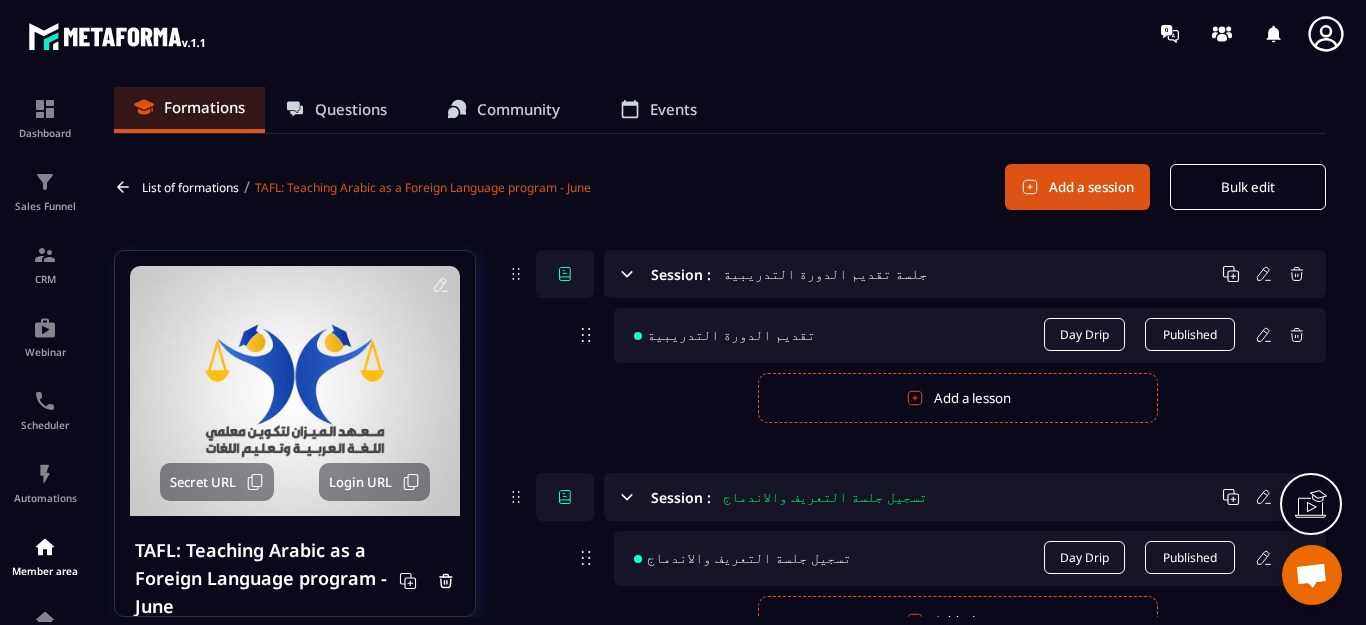 scroll, scrollTop: 0, scrollLeft: 0, axis: both 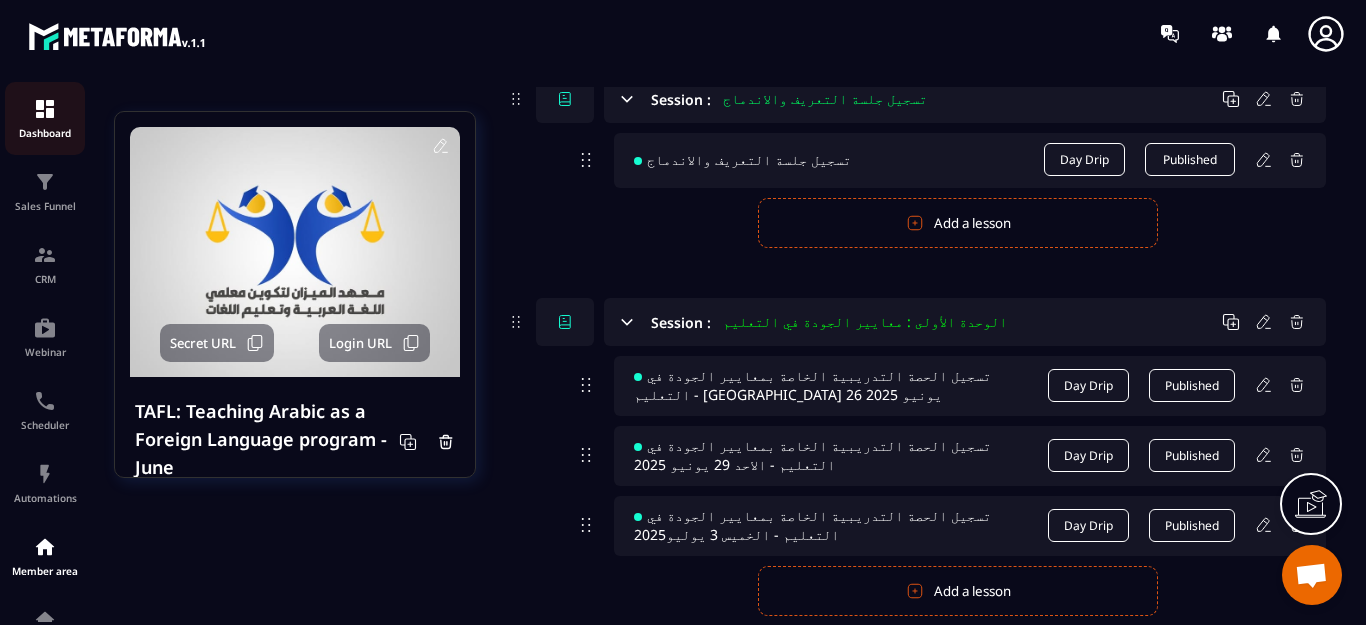 click at bounding box center [45, 109] 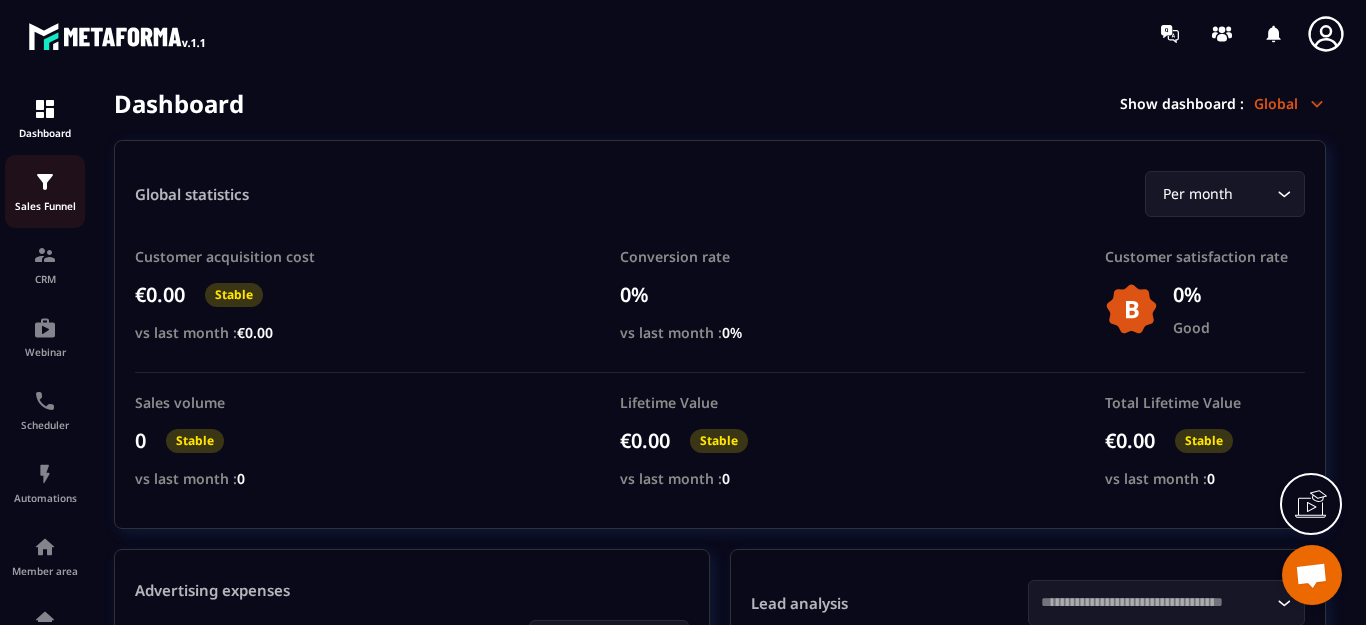 click at bounding box center (45, 182) 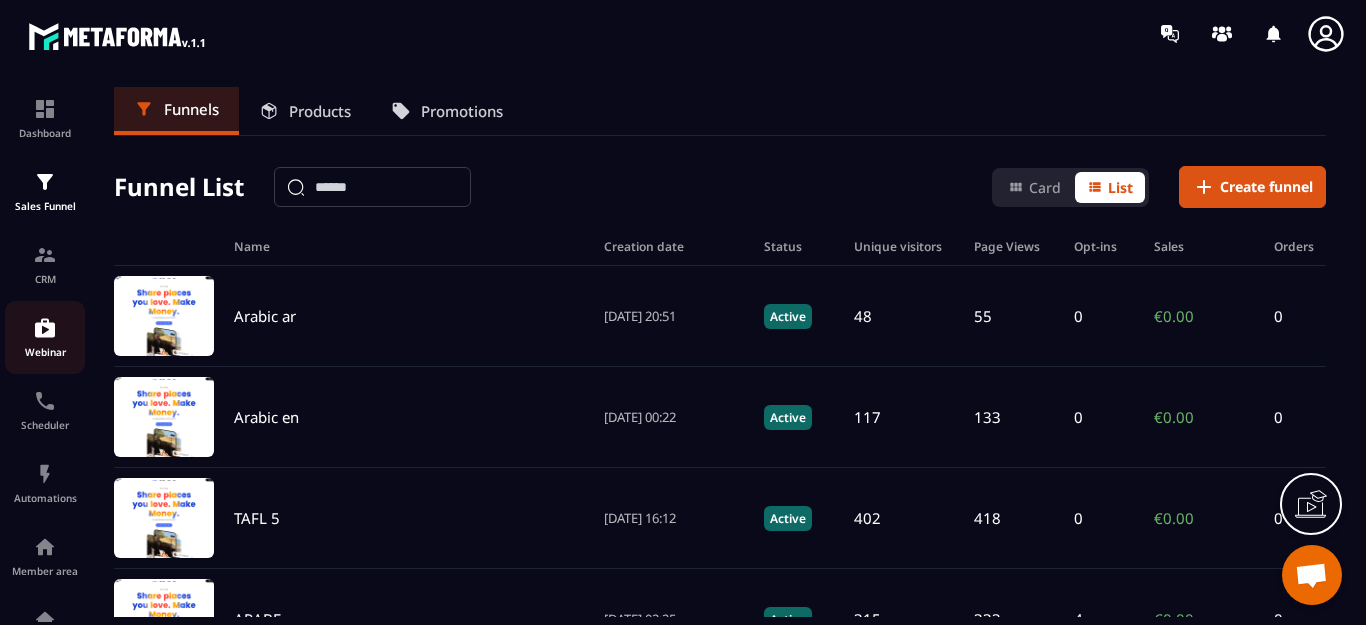 click at bounding box center [45, 328] 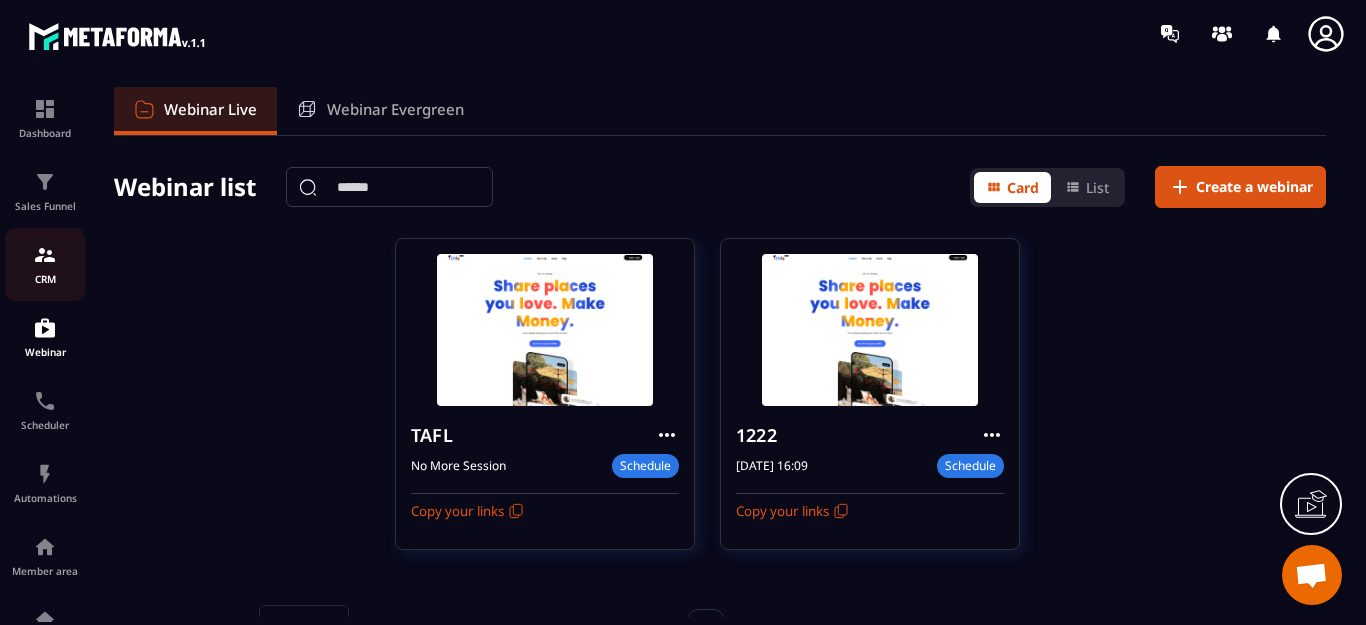 click at bounding box center (45, 255) 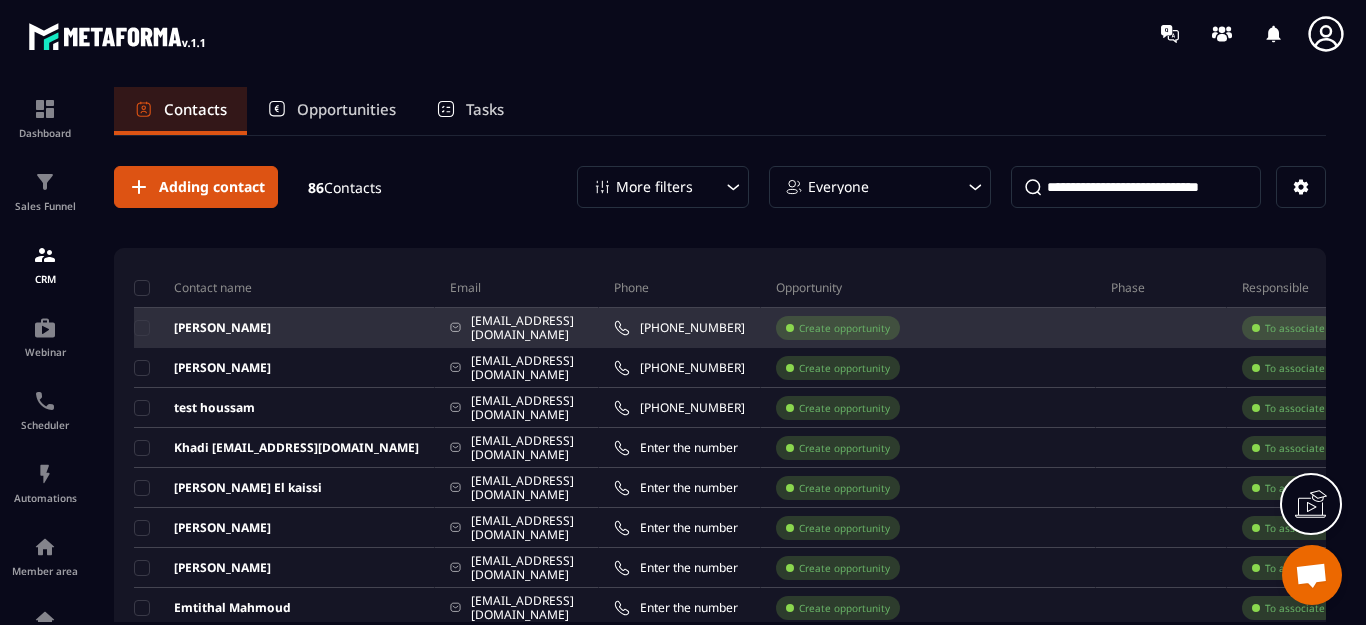click on "Create opportunity" at bounding box center [844, 328] 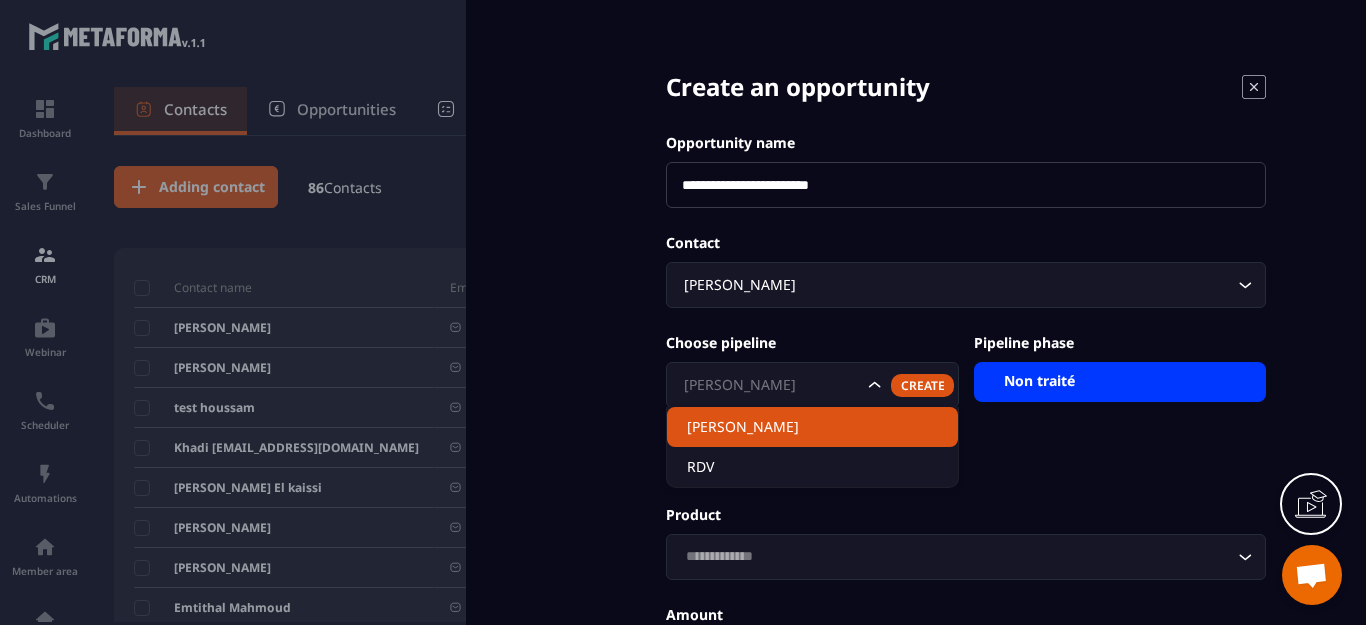 click 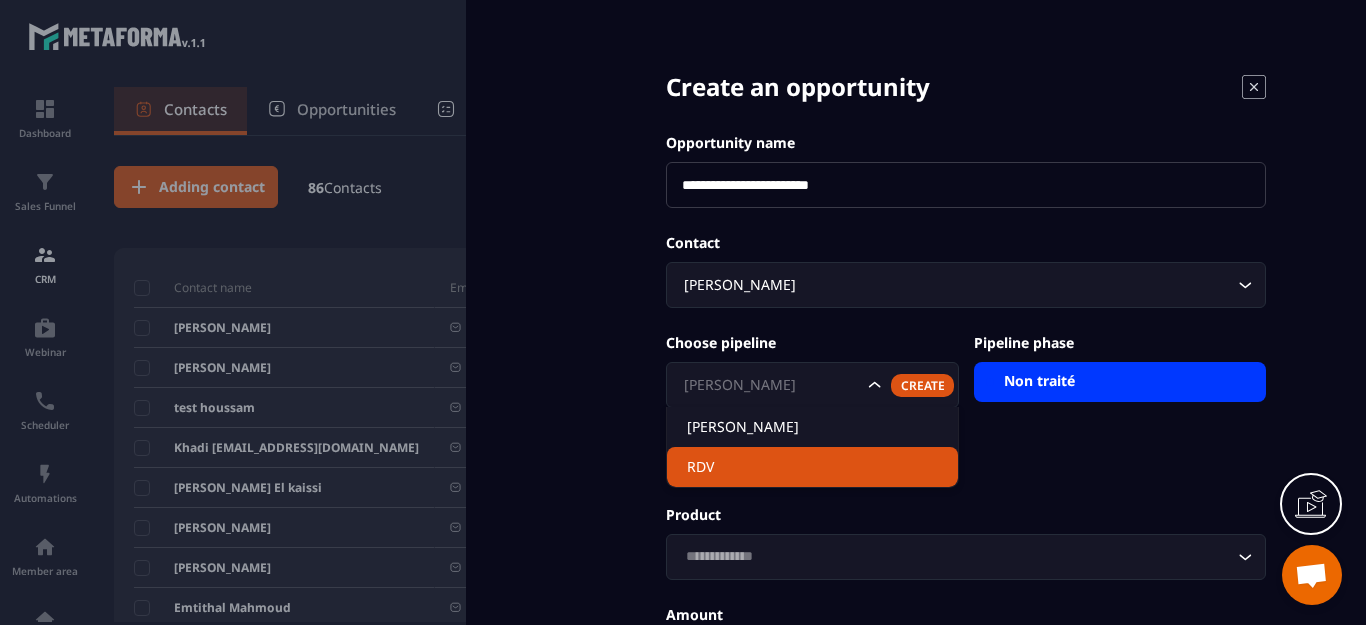click on "RDV" 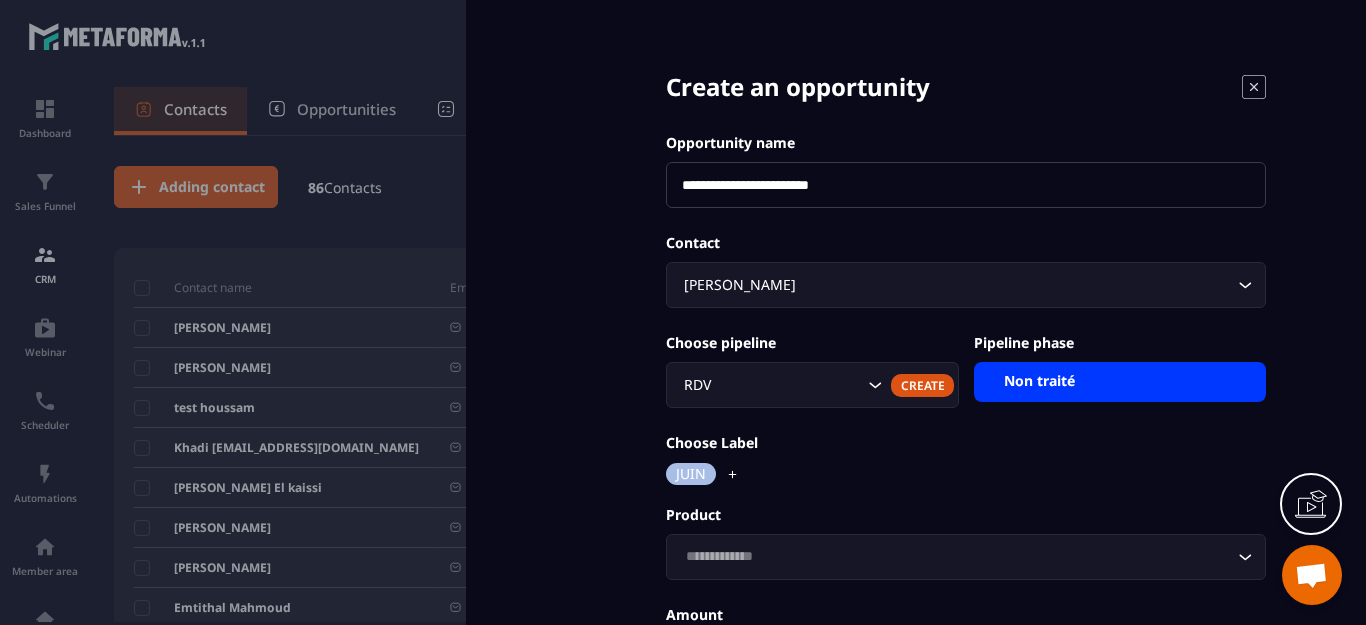 click on "Non traité" at bounding box center [1120, 382] 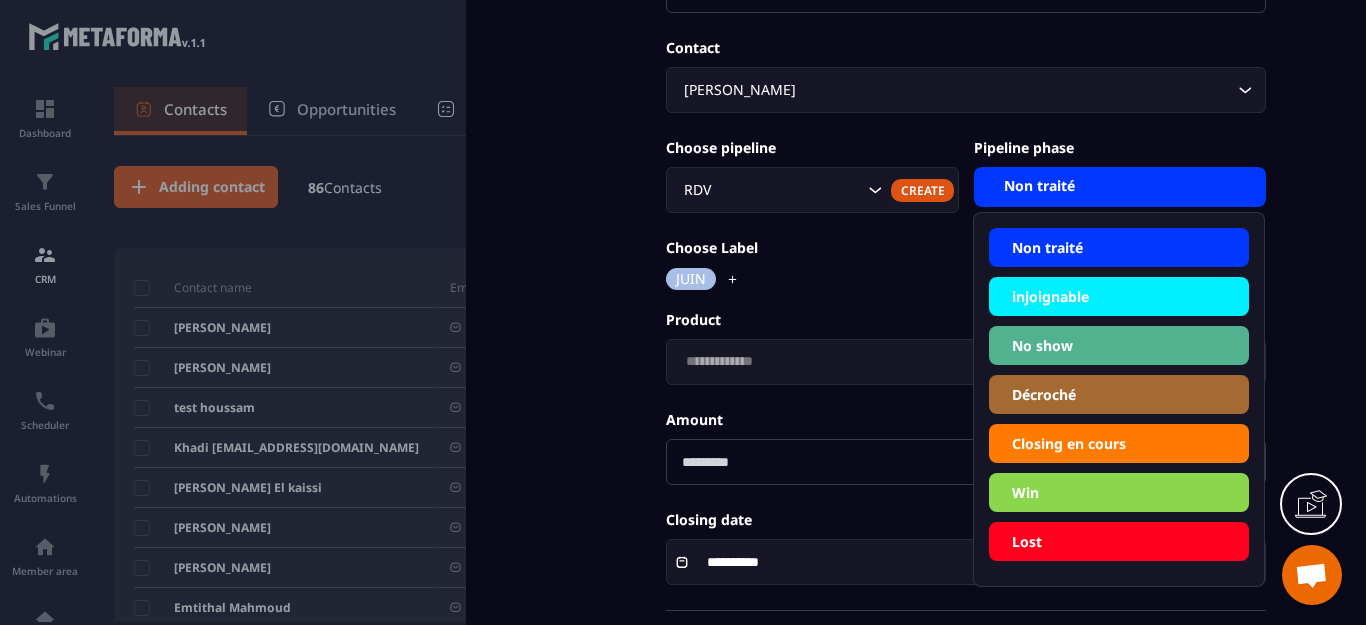 scroll, scrollTop: 200, scrollLeft: 0, axis: vertical 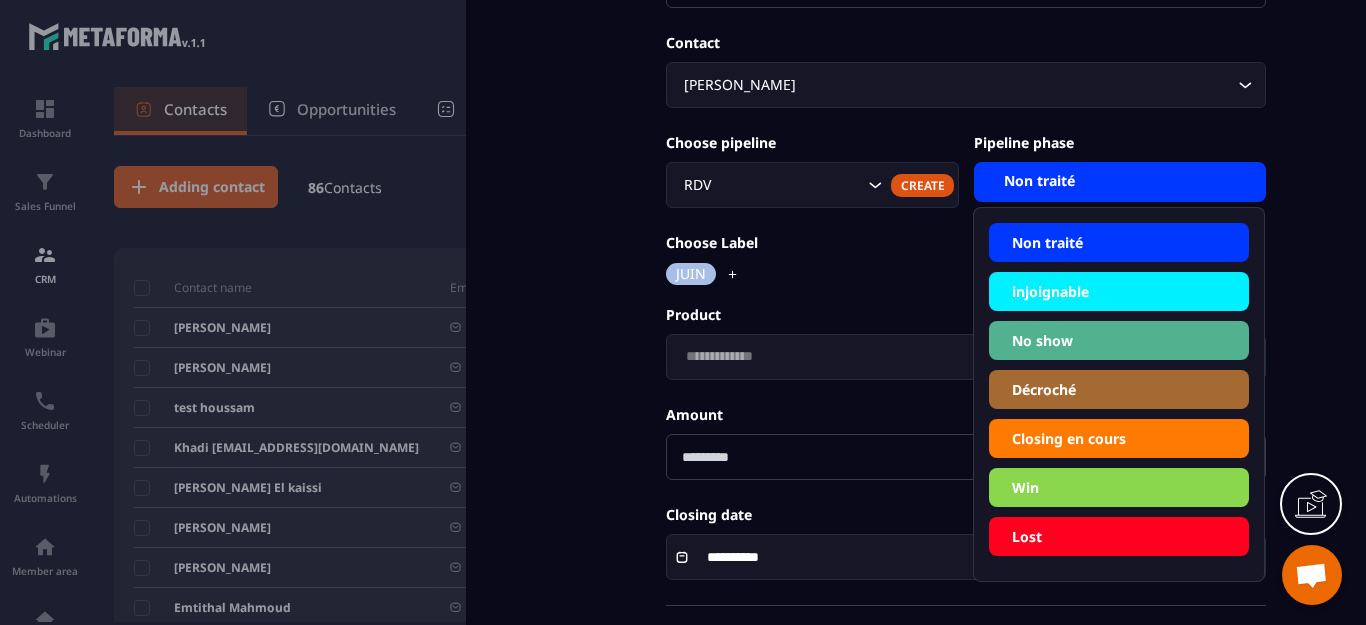 click on "Win" 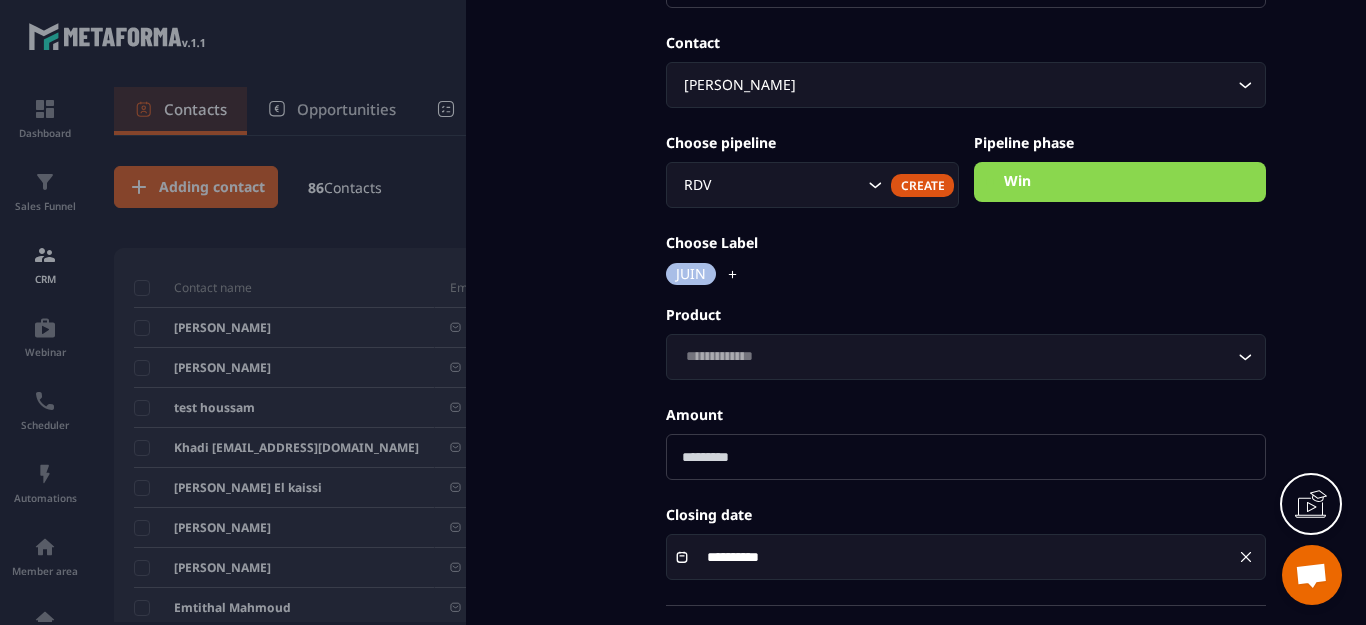 scroll, scrollTop: 284, scrollLeft: 0, axis: vertical 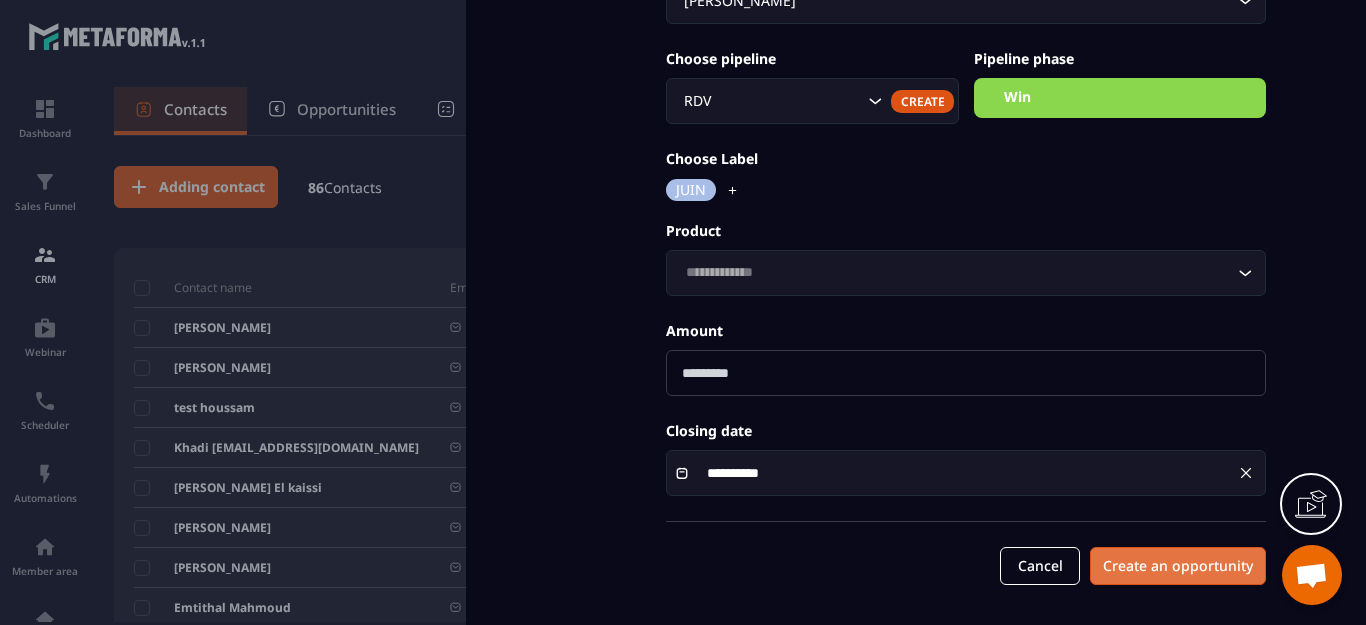 click on "Create an opportunity" at bounding box center [1178, 566] 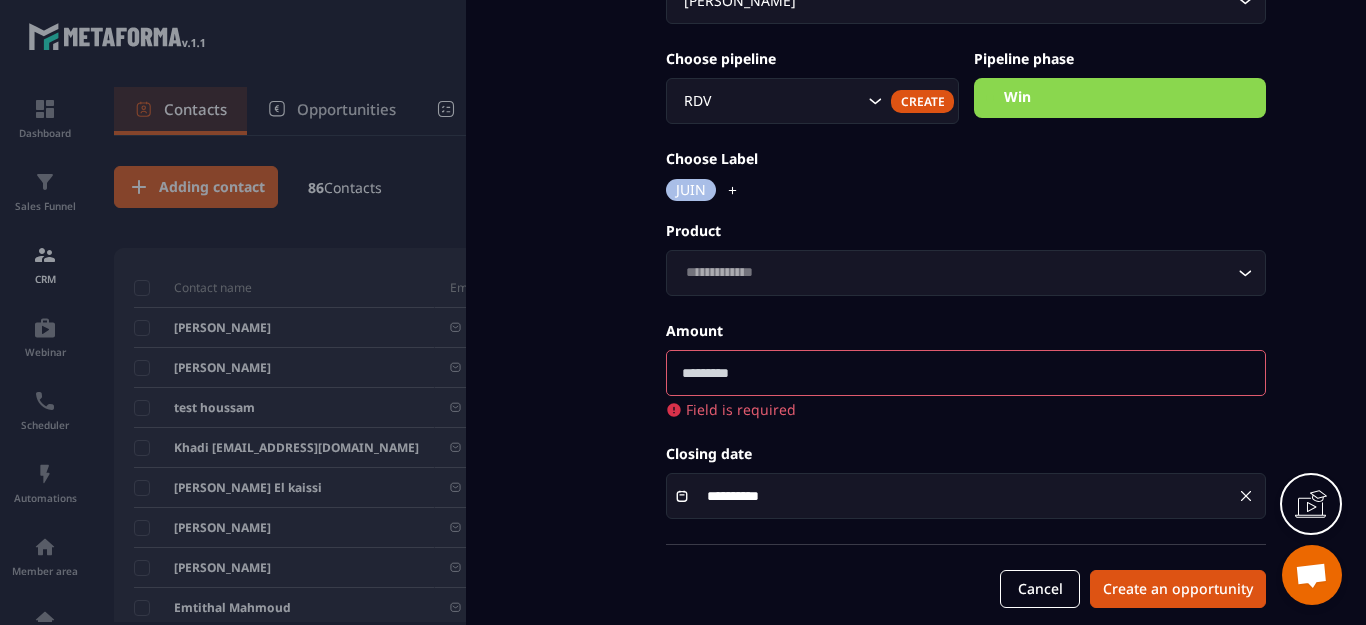 click at bounding box center (966, 373) 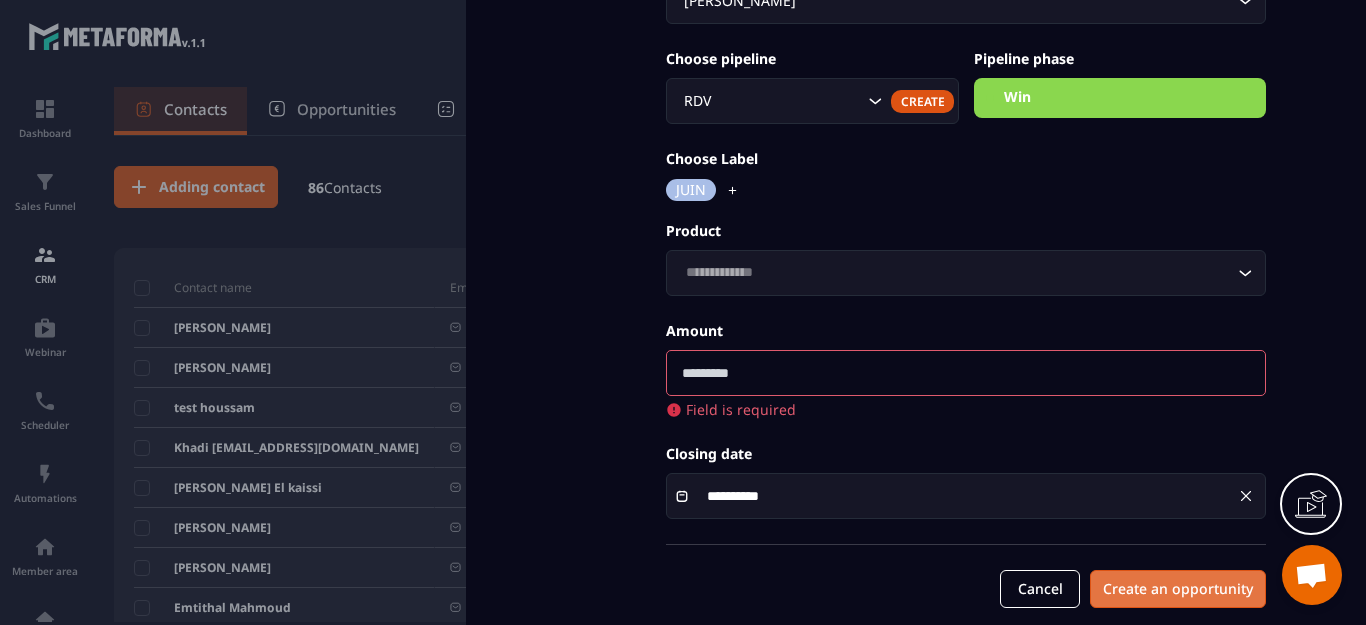 type on "****" 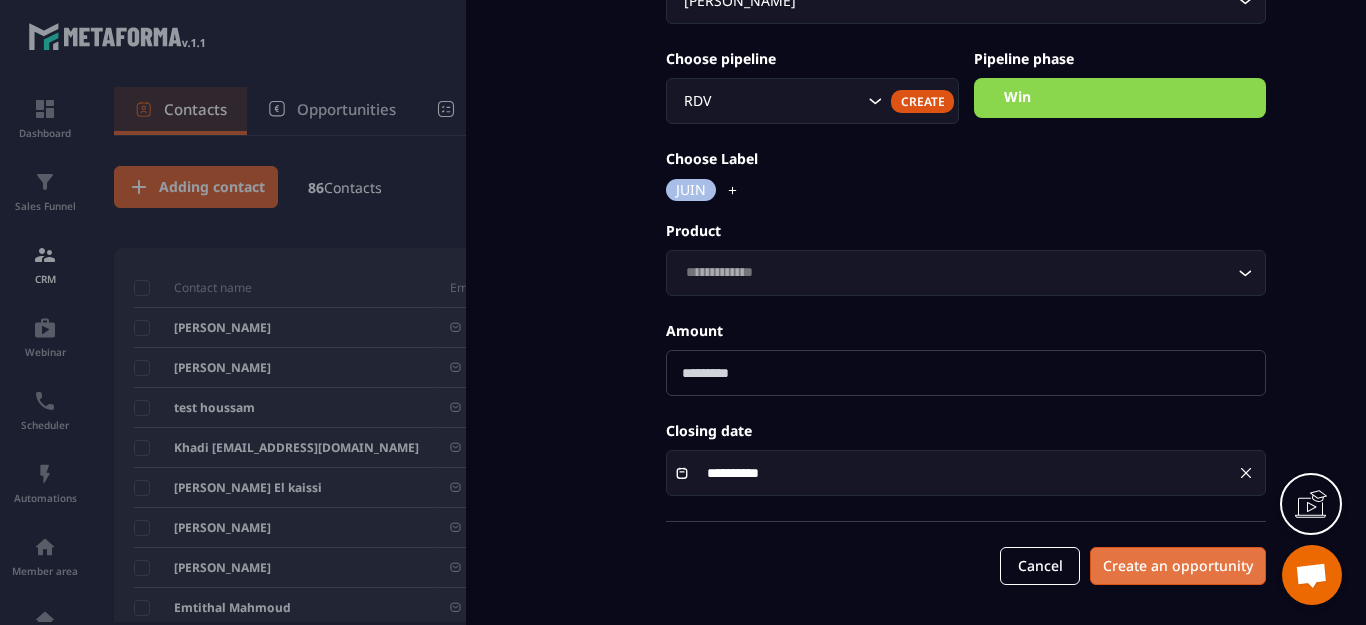 click on "**********" at bounding box center (966, 170) 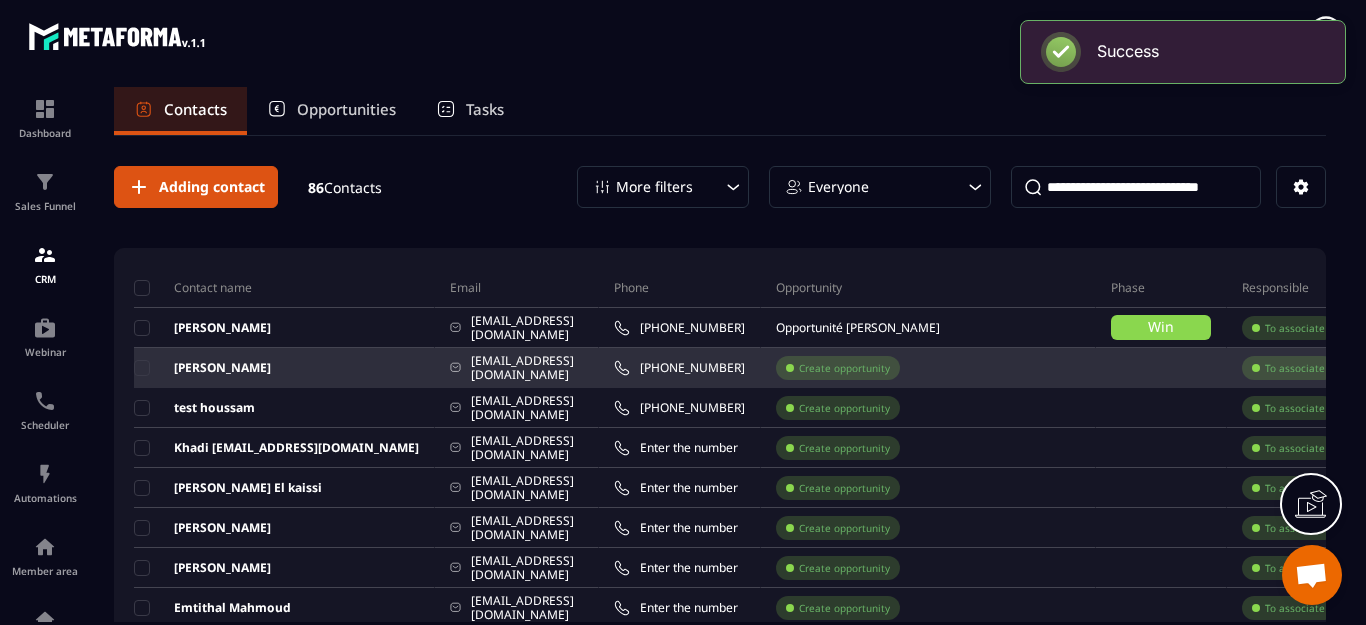click on "Create opportunity" at bounding box center (844, 368) 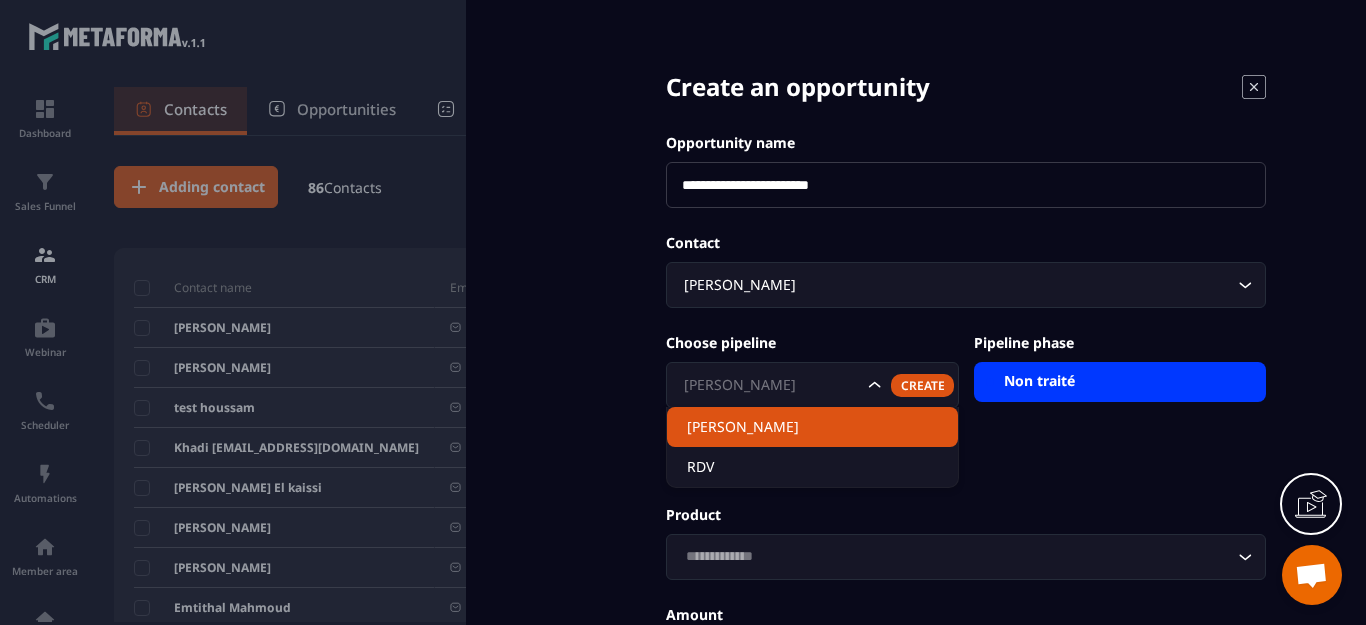 click 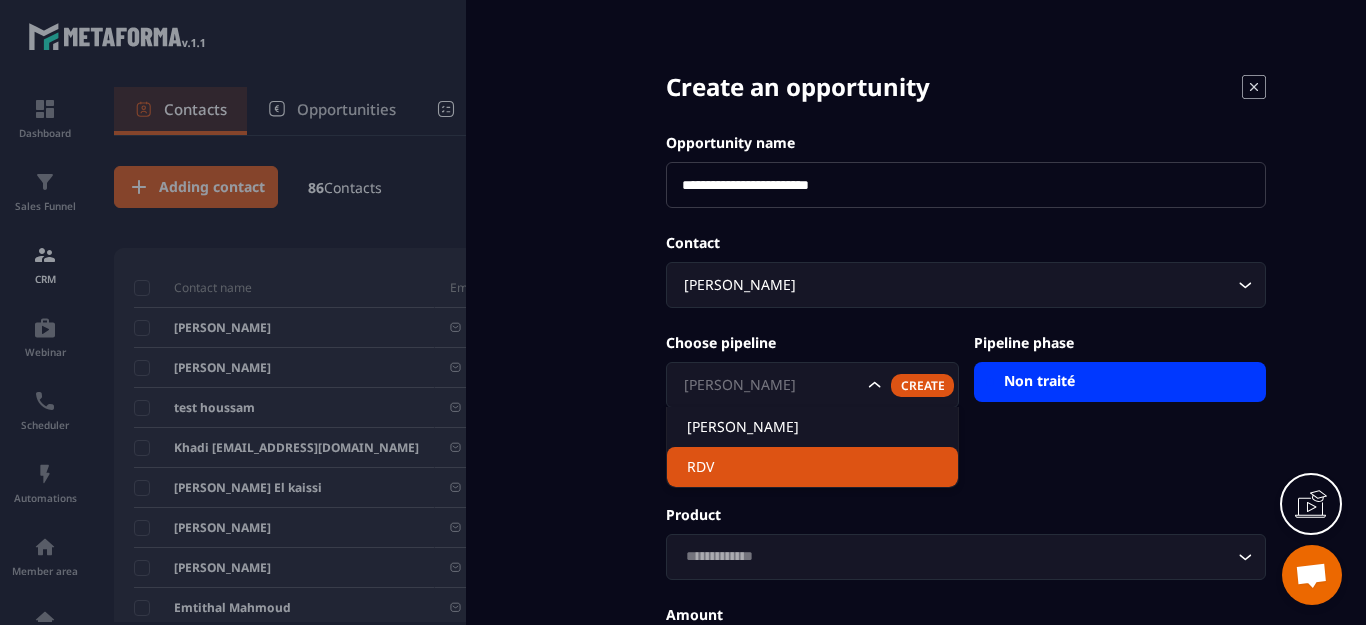 click on "RDV" 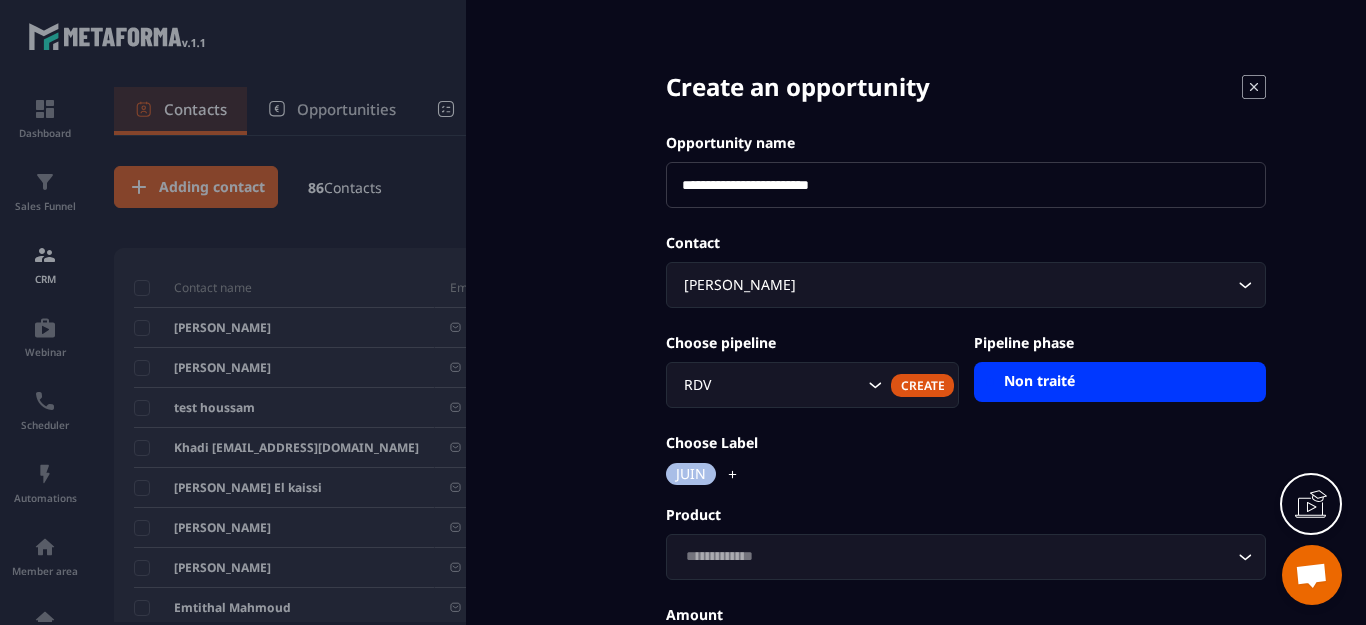 click on "Non traité" at bounding box center (1120, 382) 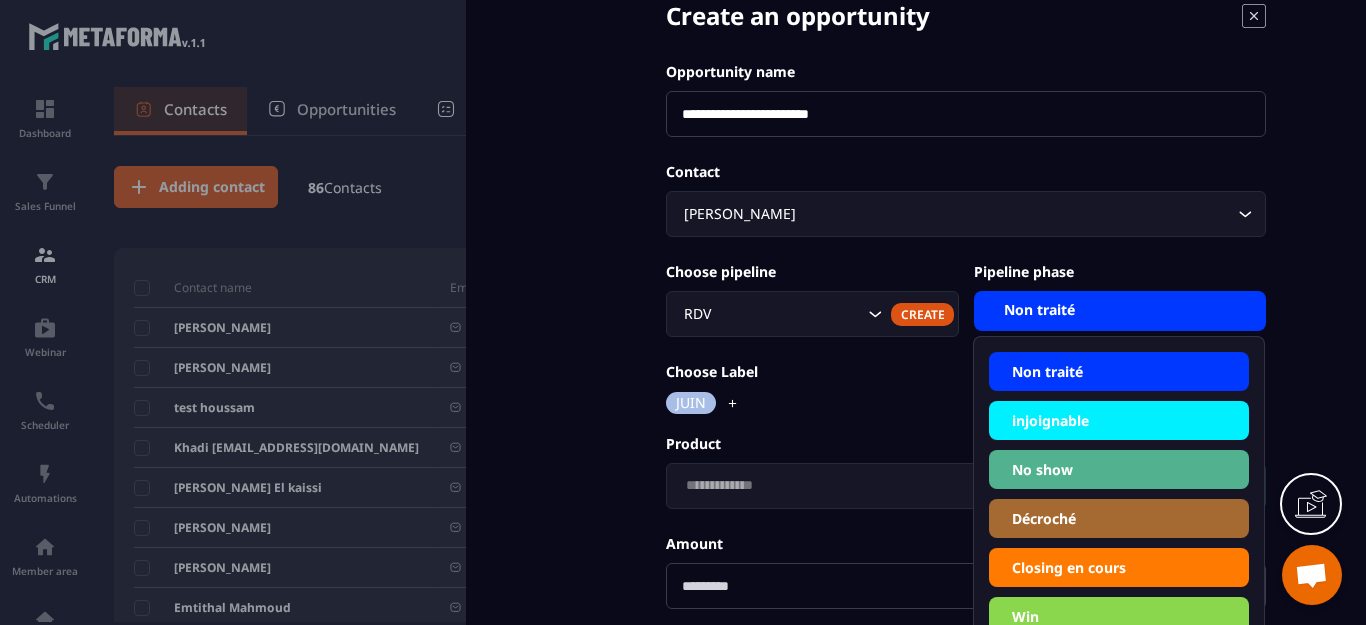 scroll, scrollTop: 200, scrollLeft: 0, axis: vertical 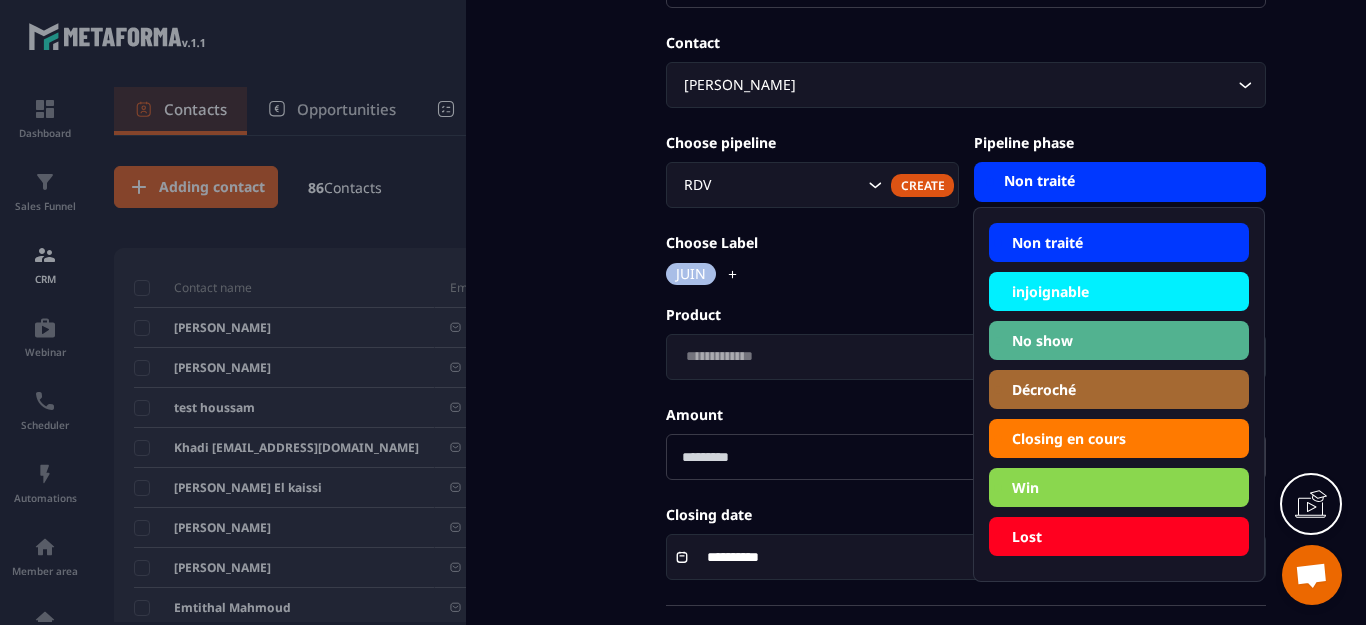 click on "Win" 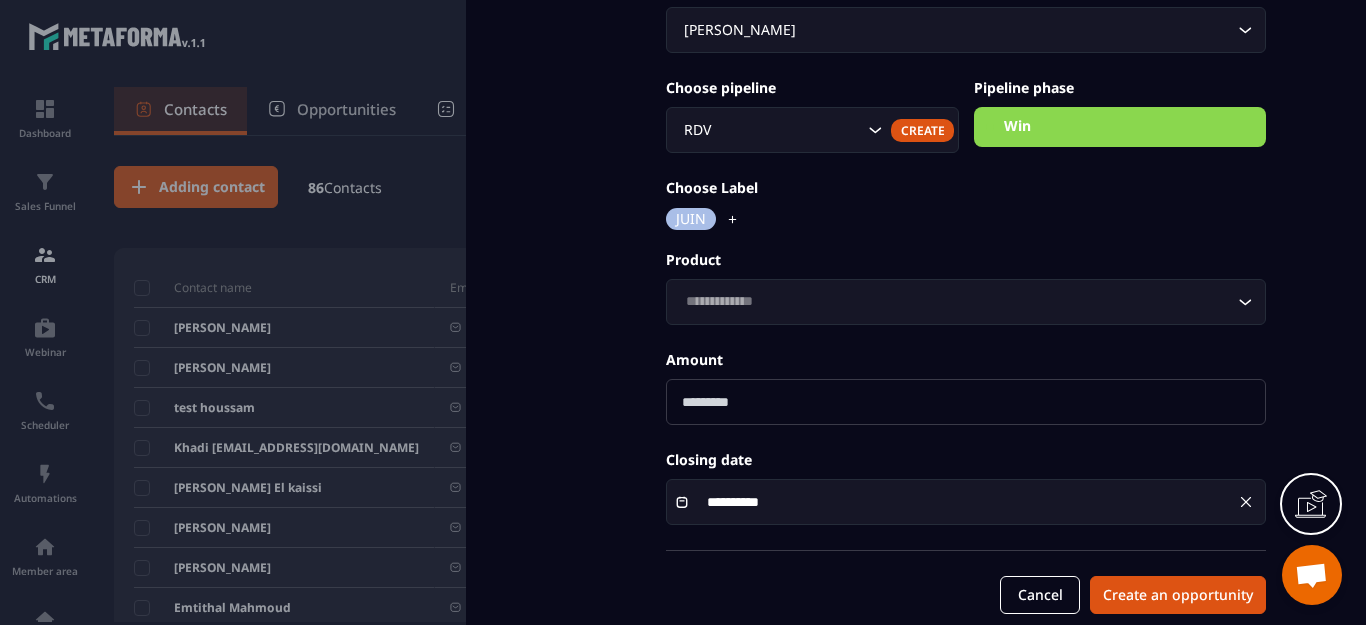 scroll, scrollTop: 284, scrollLeft: 0, axis: vertical 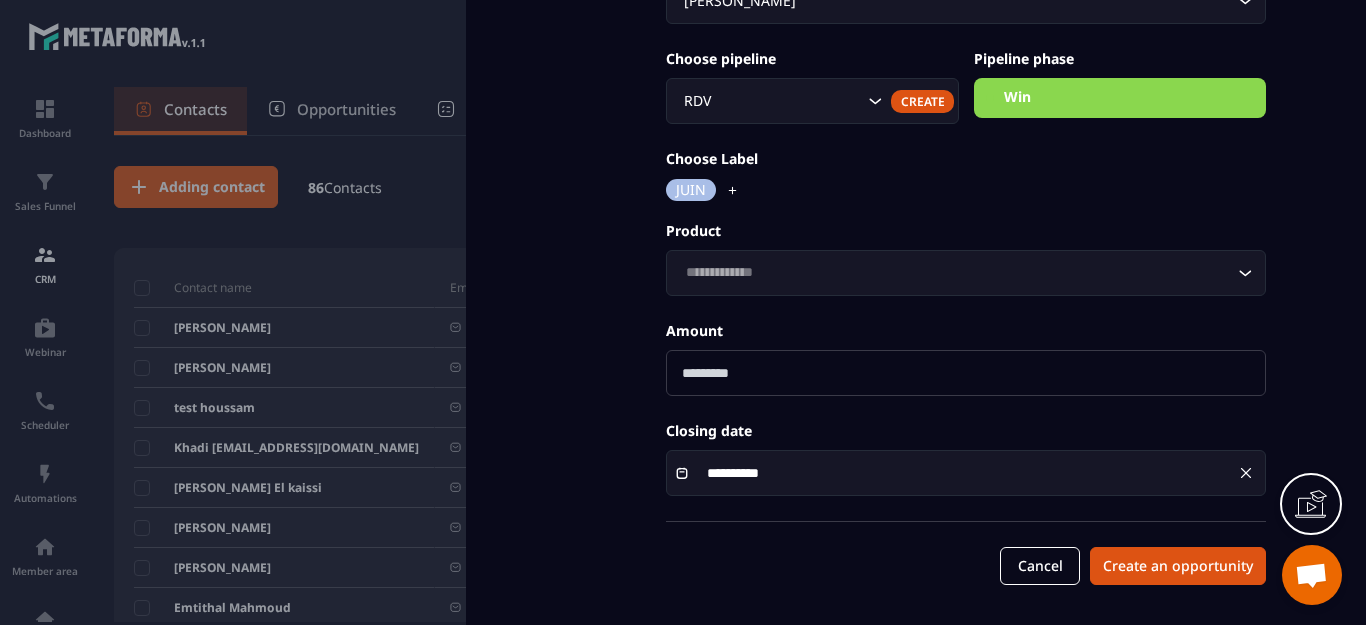 click at bounding box center (966, 373) 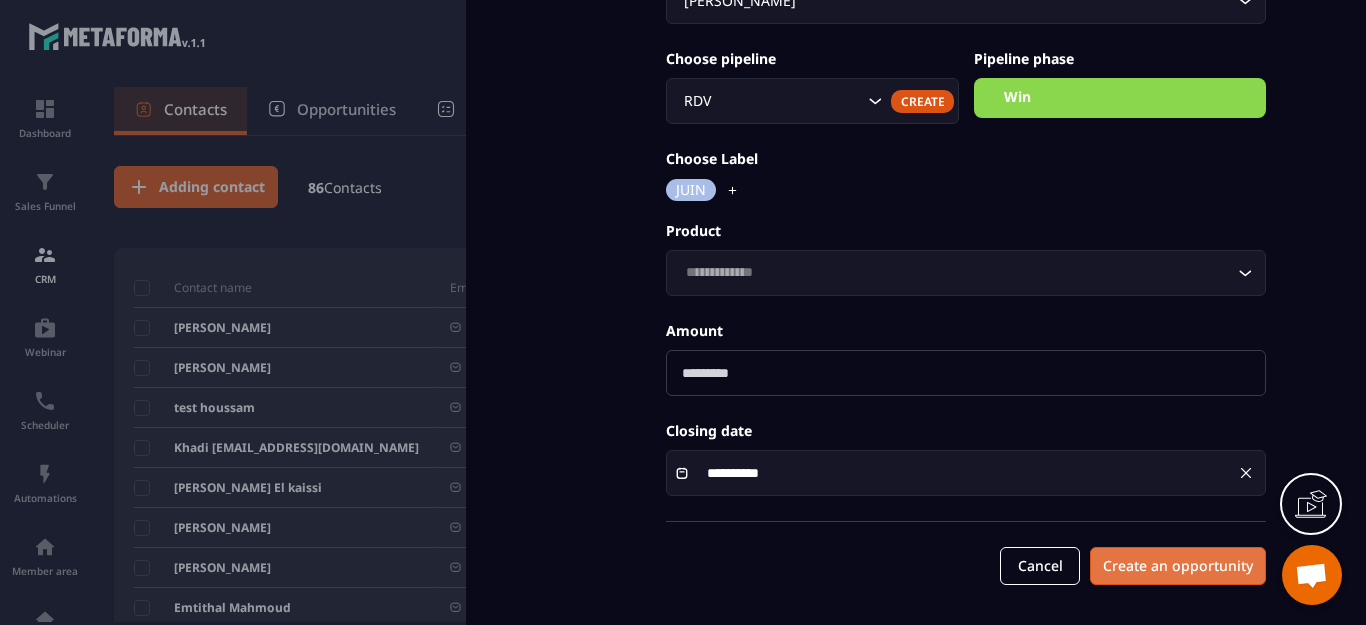 type on "****" 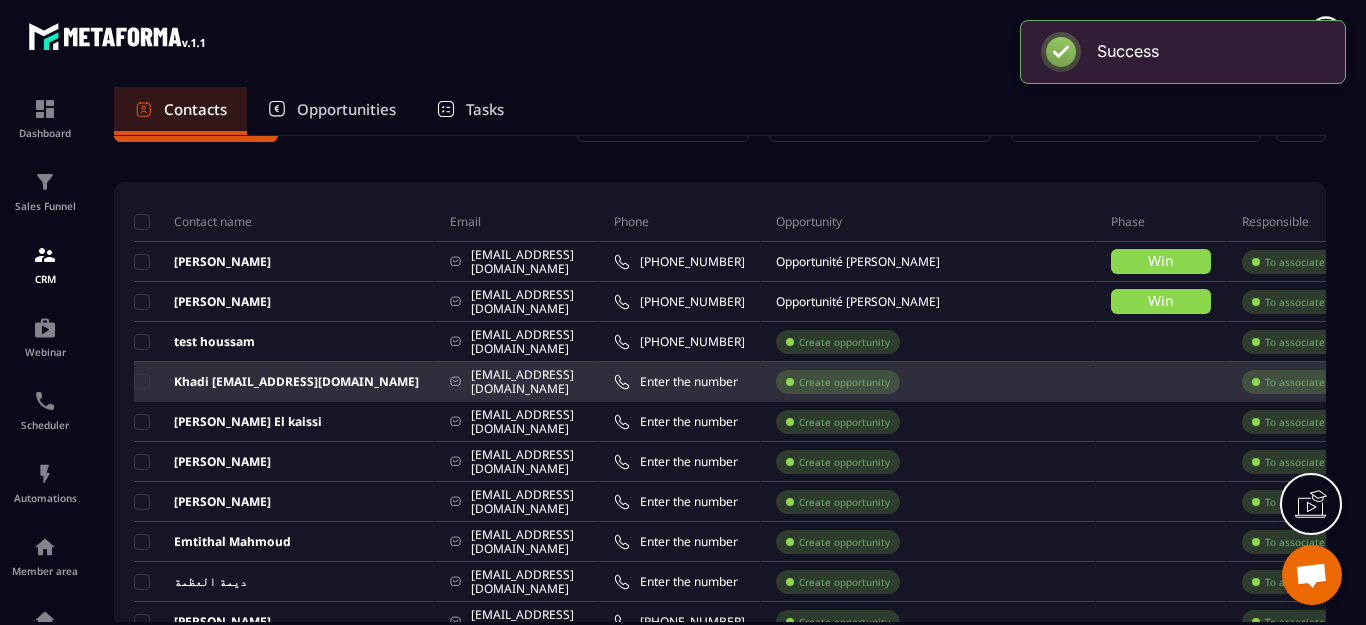 scroll, scrollTop: 100, scrollLeft: 0, axis: vertical 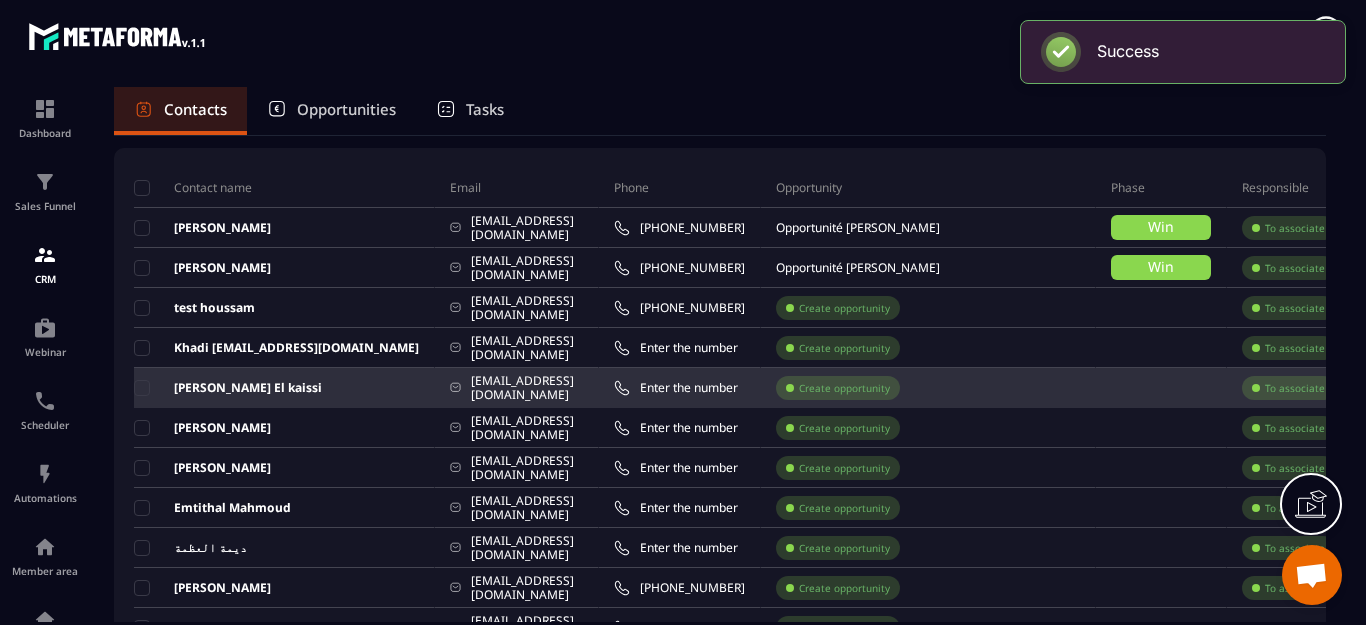 click on "Create opportunity" at bounding box center [844, 388] 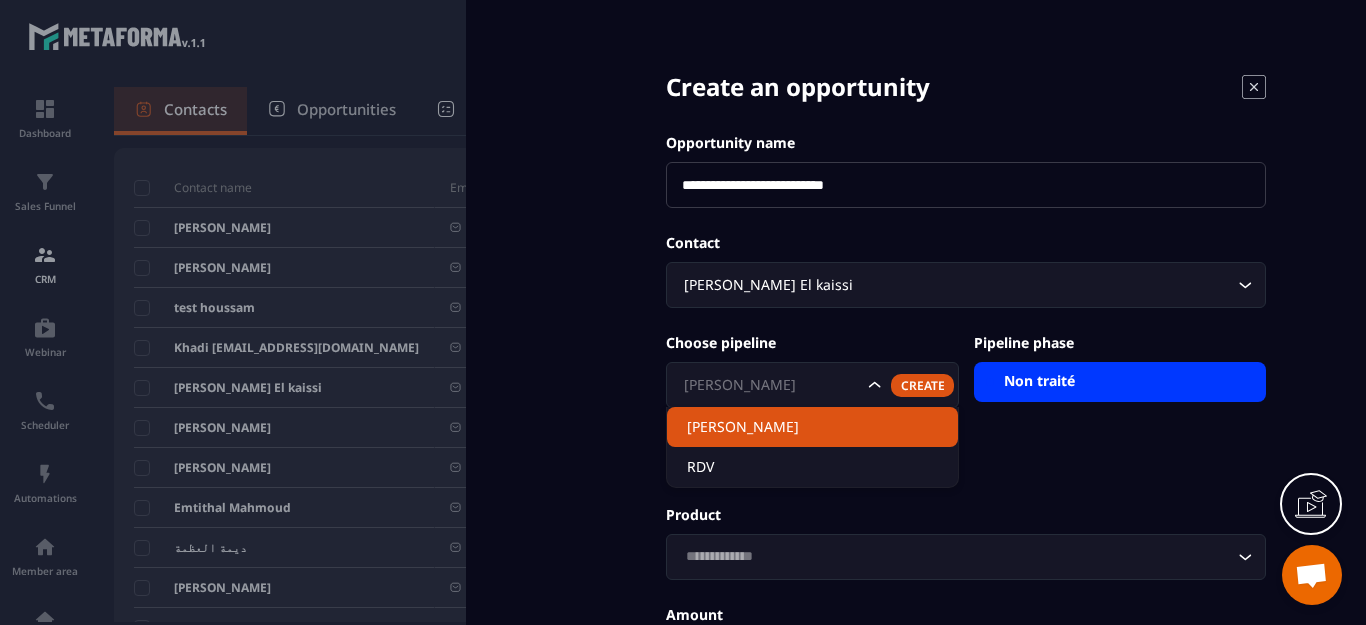 click 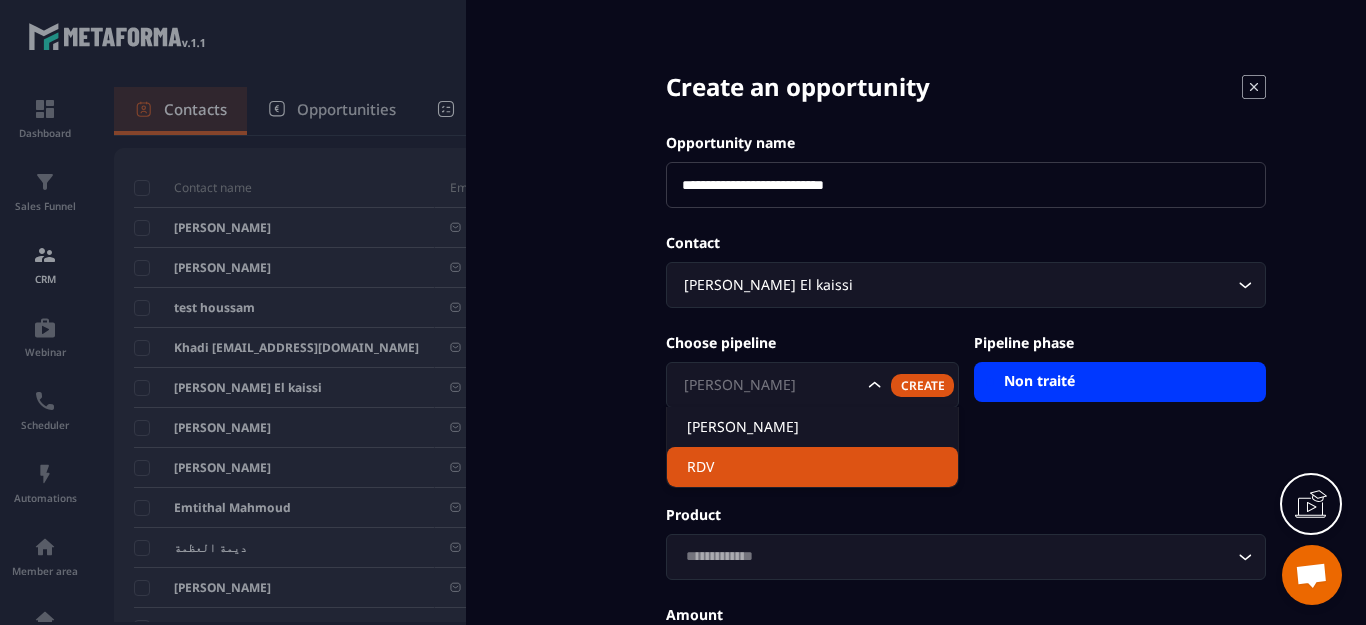 drag, startPoint x: 767, startPoint y: 472, endPoint x: 892, endPoint y: 432, distance: 131.24405 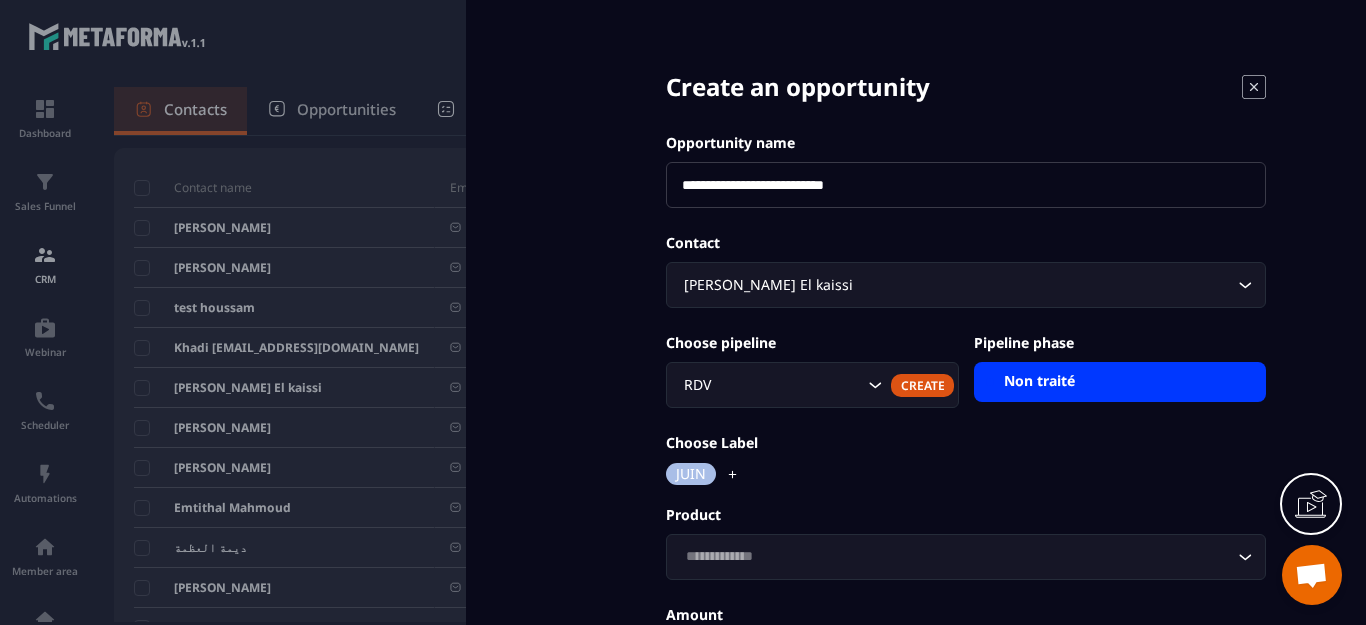 click on "Non traité" at bounding box center (1120, 382) 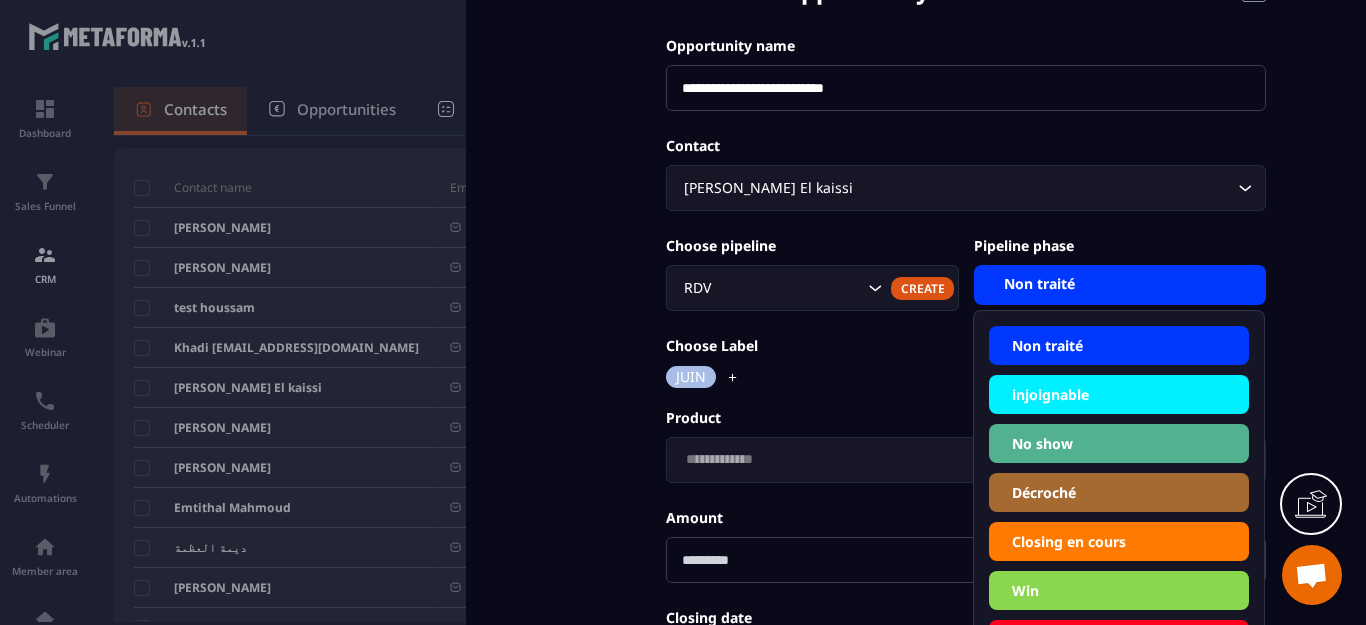 scroll, scrollTop: 200, scrollLeft: 0, axis: vertical 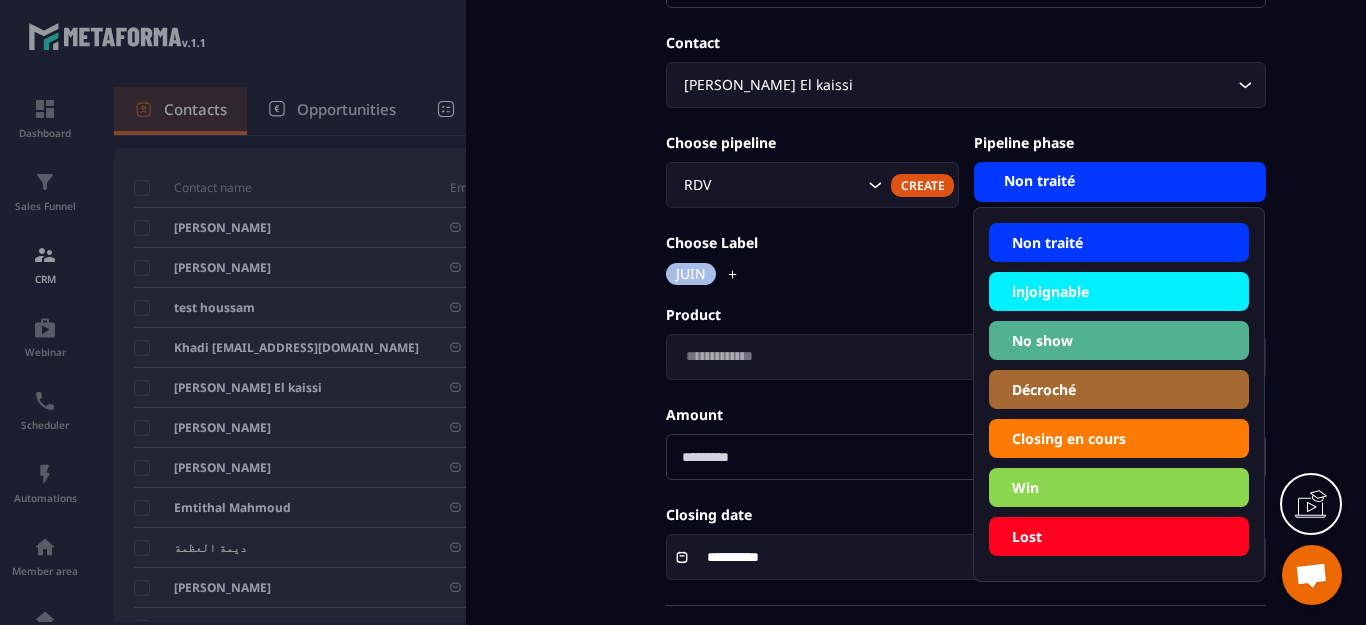 click on "Win" 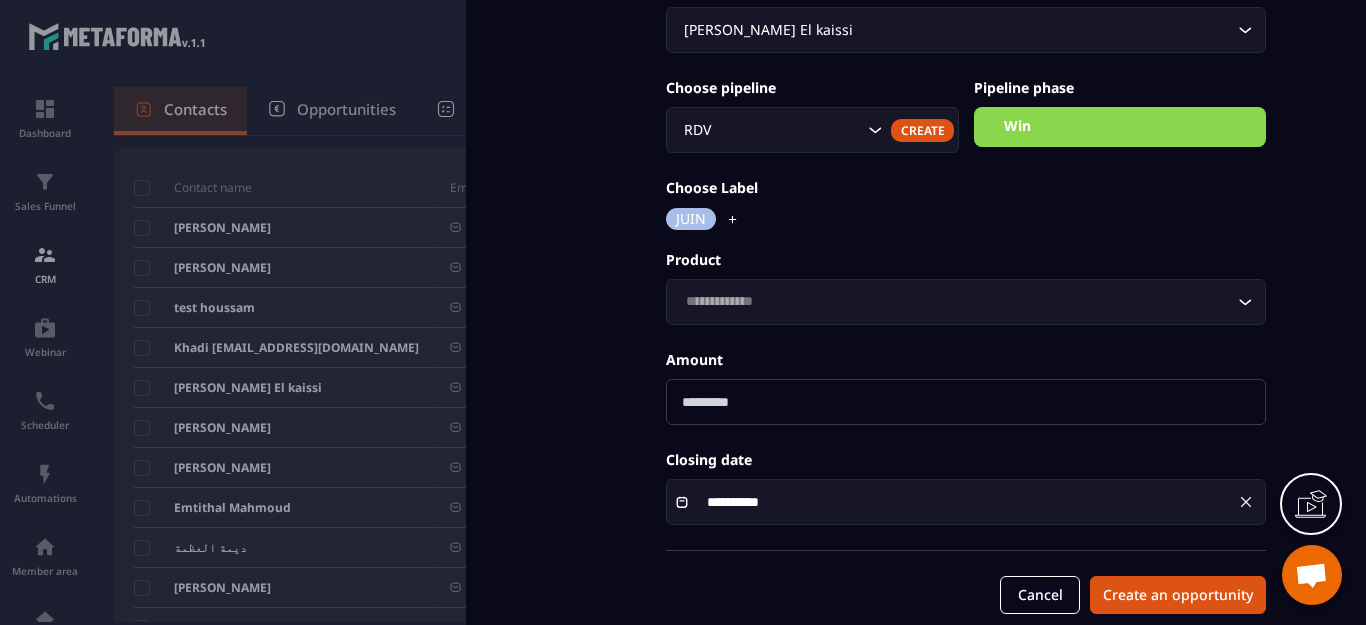 scroll, scrollTop: 284, scrollLeft: 0, axis: vertical 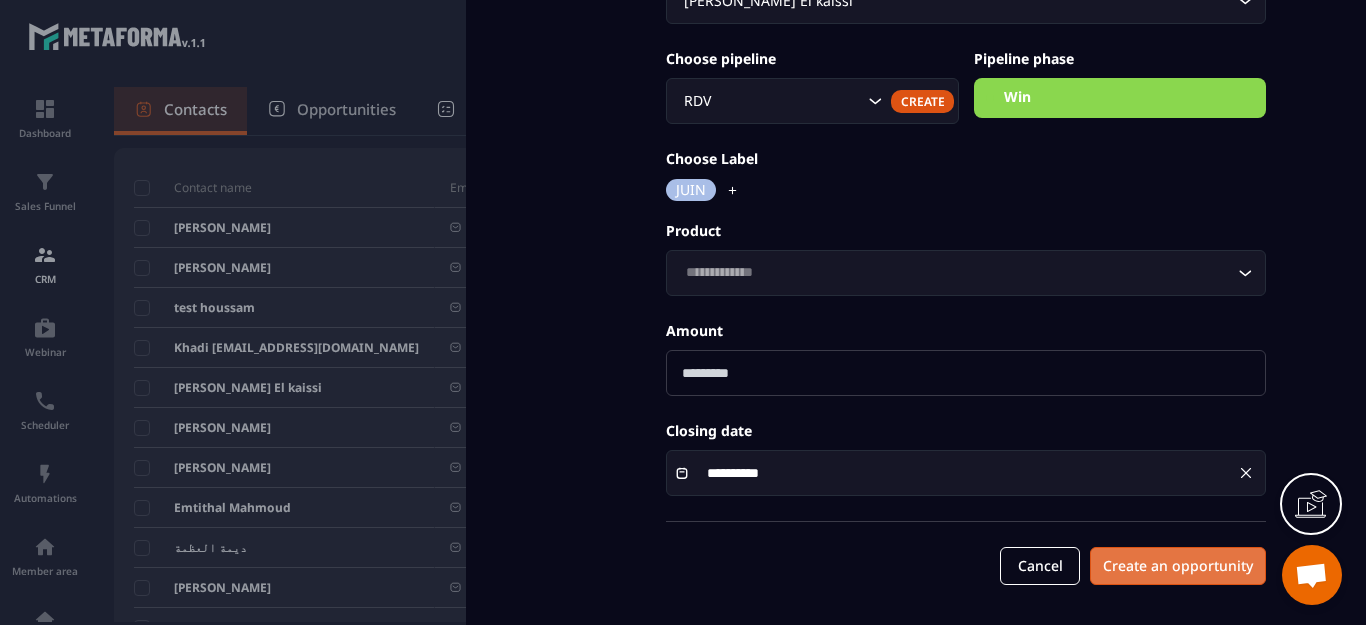 click on "Create an opportunity" at bounding box center [1178, 566] 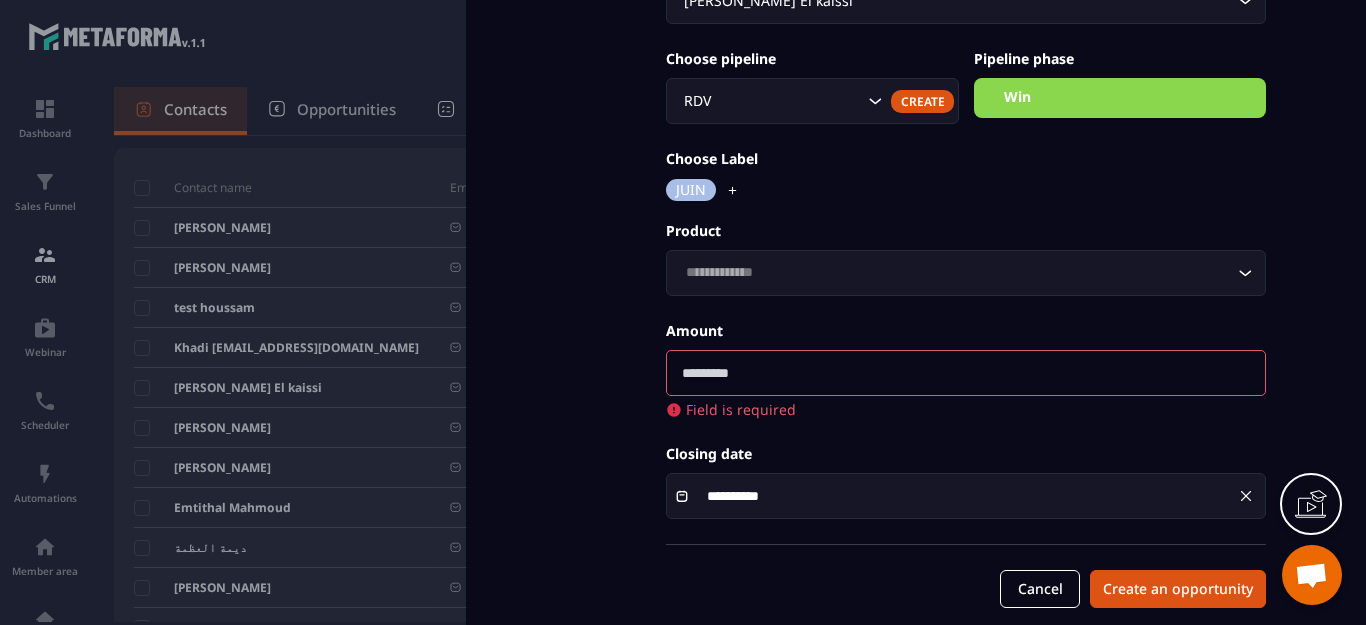 drag, startPoint x: 764, startPoint y: 372, endPoint x: 742, endPoint y: 380, distance: 23.409399 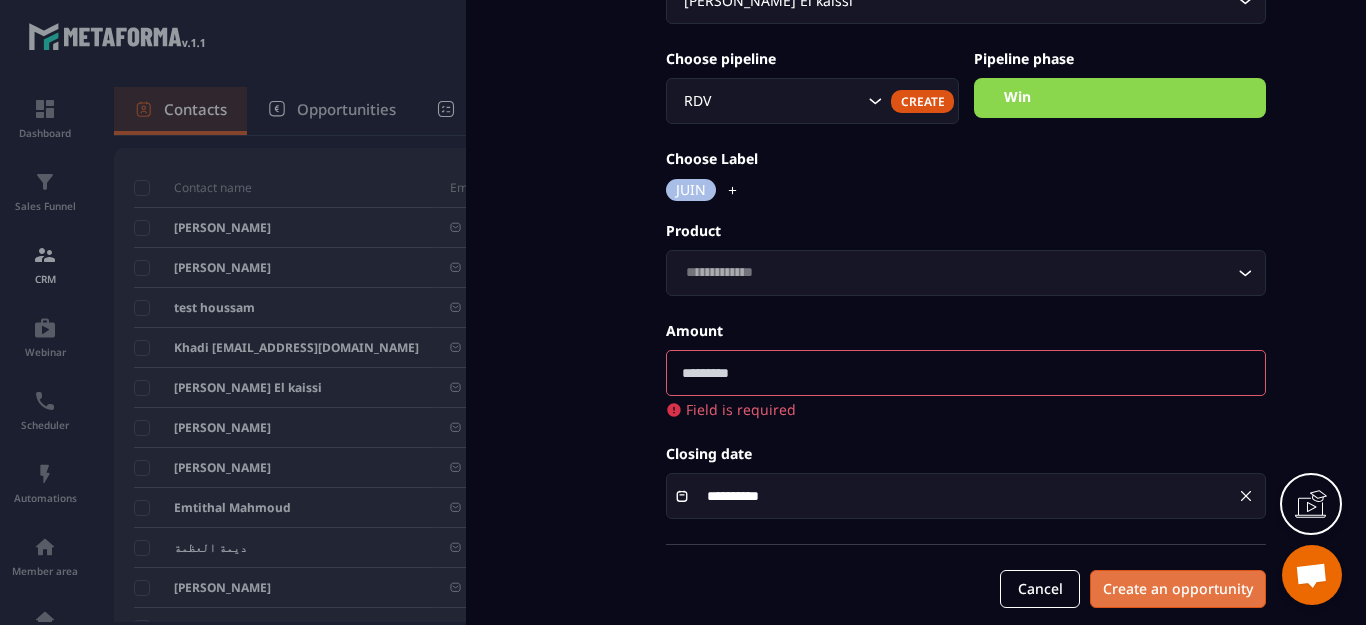 type on "****" 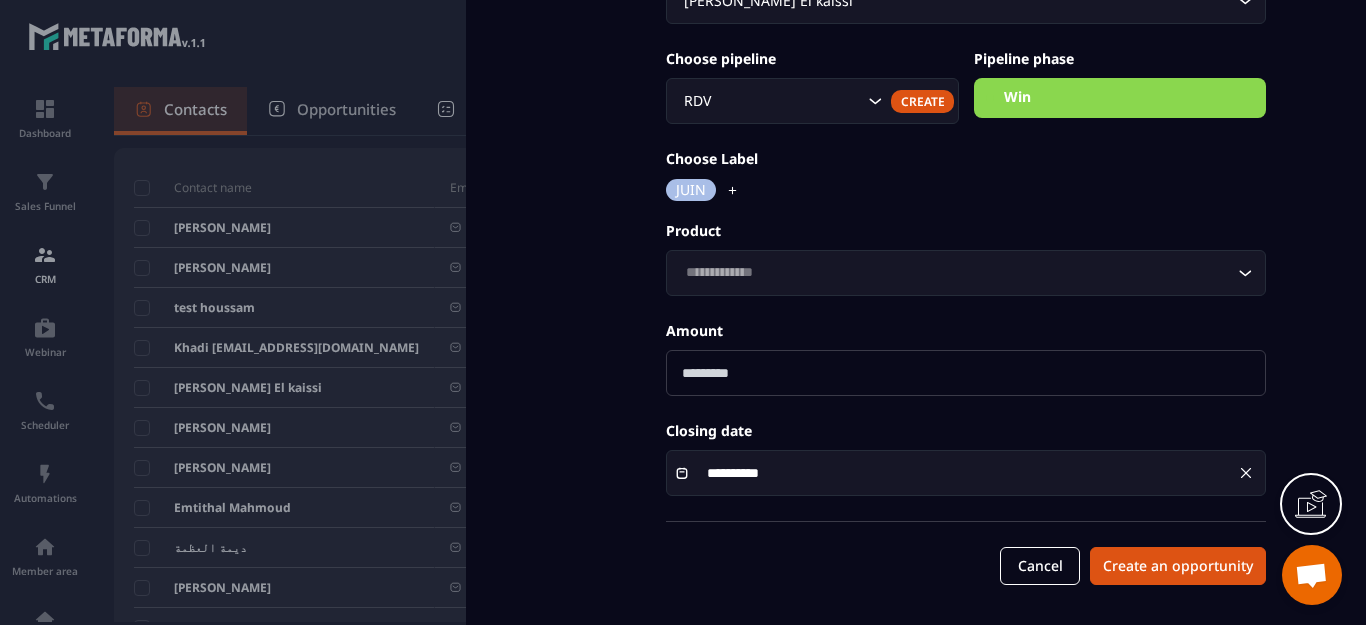 click on "**********" at bounding box center [966, 170] 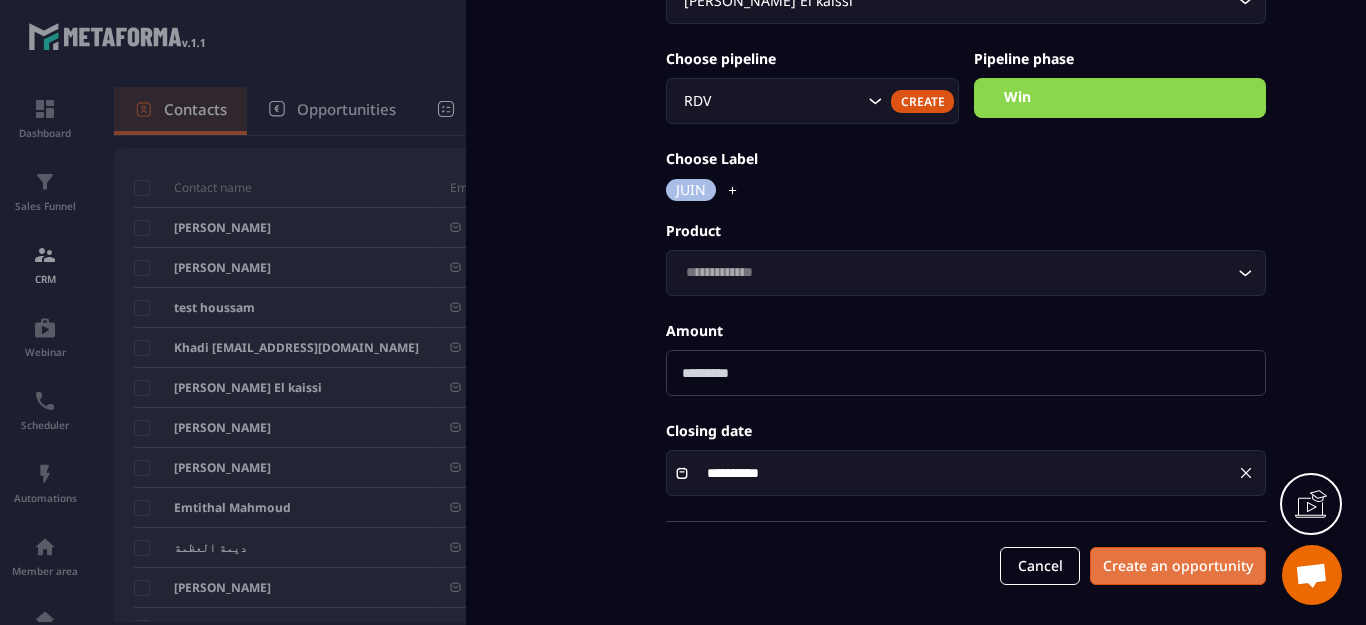 click on "Create an opportunity" at bounding box center (1178, 566) 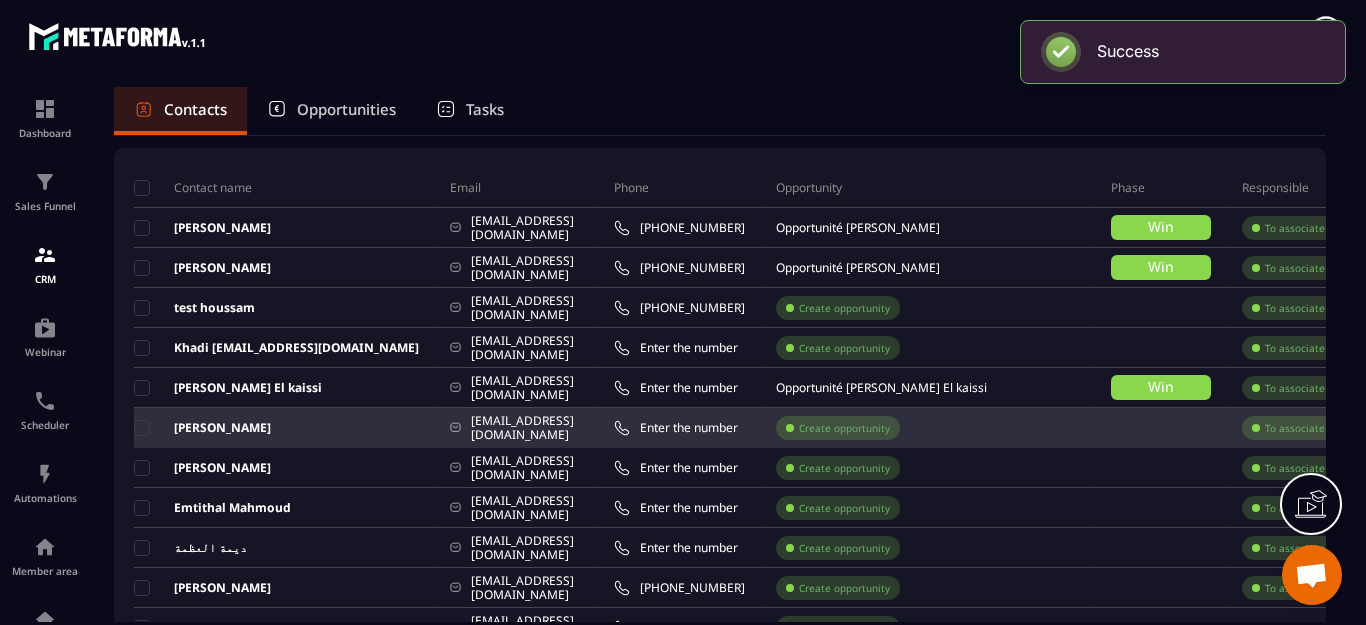 click on "Create opportunity" at bounding box center (844, 428) 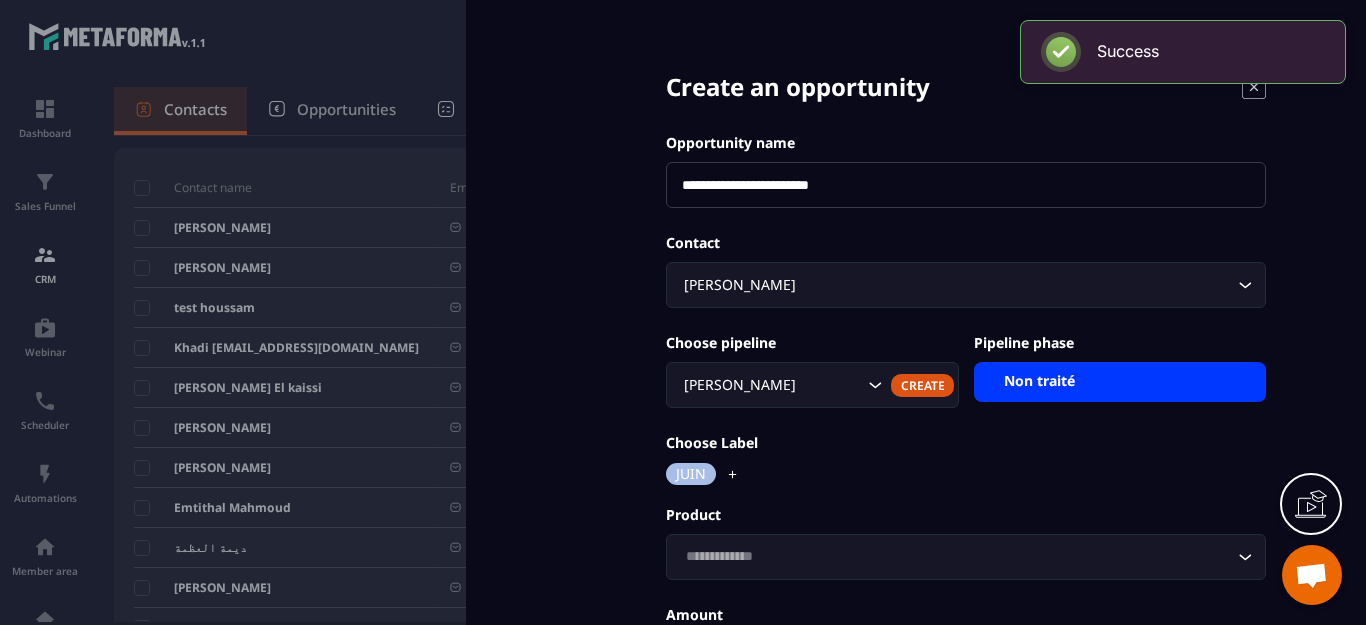 click 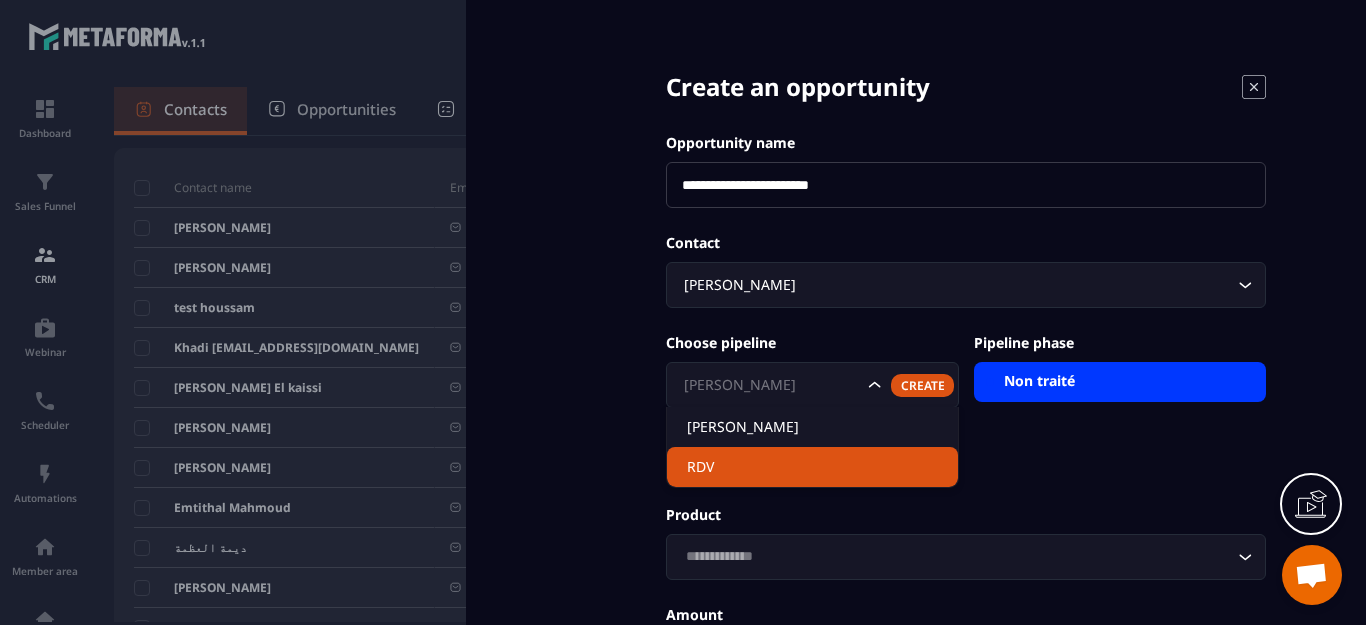 click on "RDV" 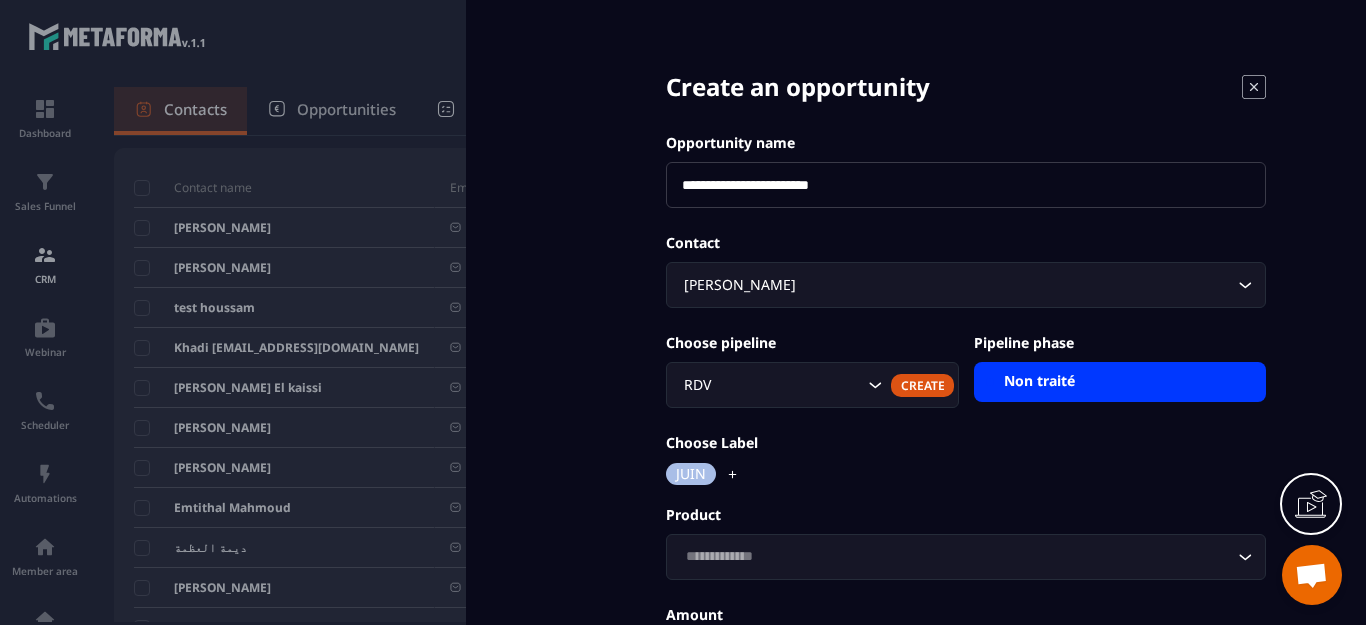 click on "Non traité" at bounding box center [1120, 382] 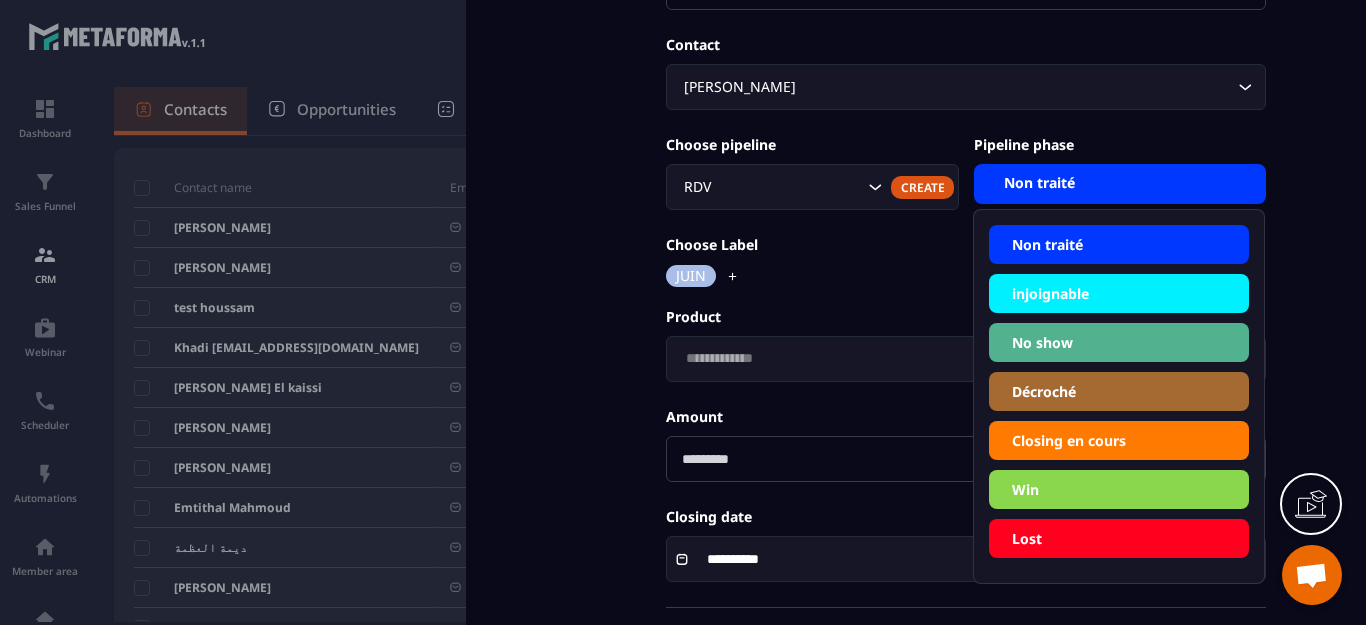 scroll, scrollTop: 200, scrollLeft: 0, axis: vertical 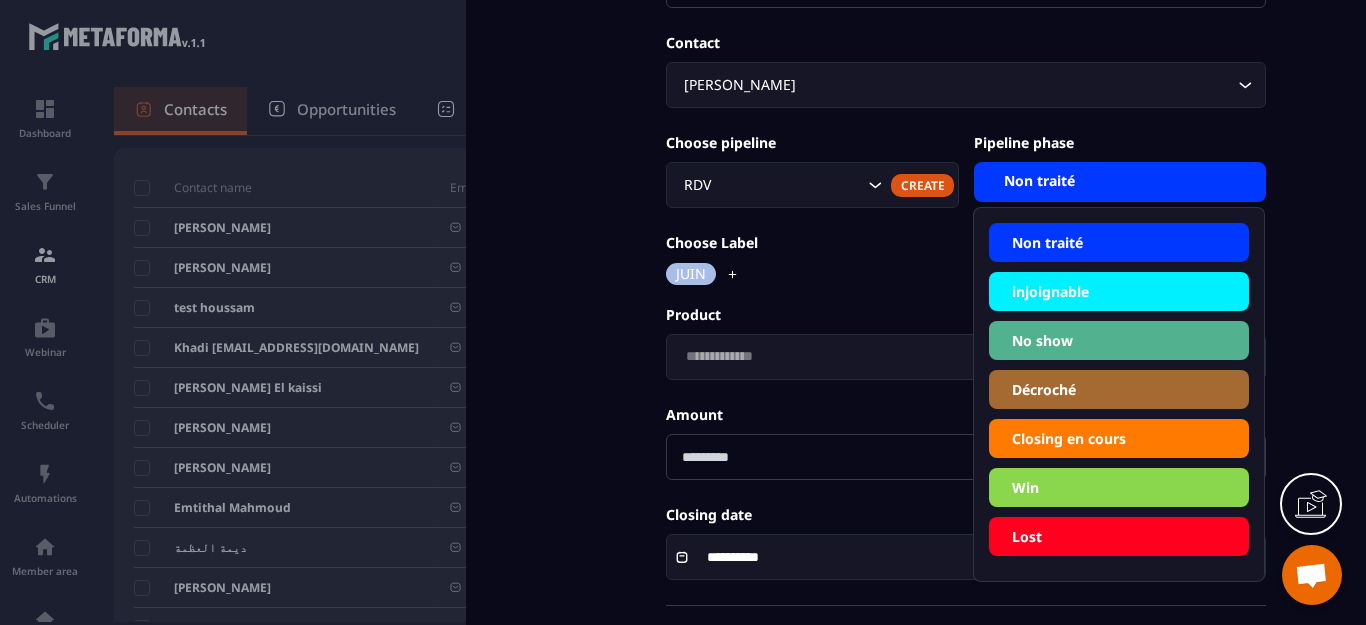 click on "Win" 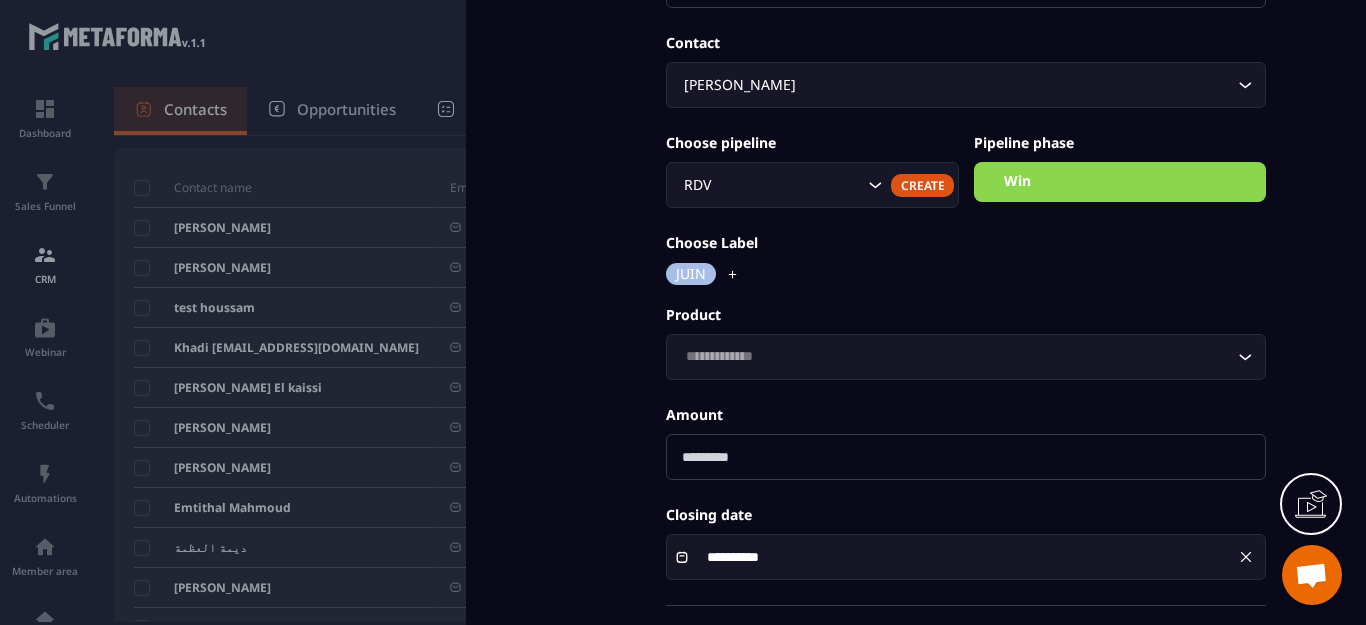 drag, startPoint x: 740, startPoint y: 451, endPoint x: 750, endPoint y: 455, distance: 10.770329 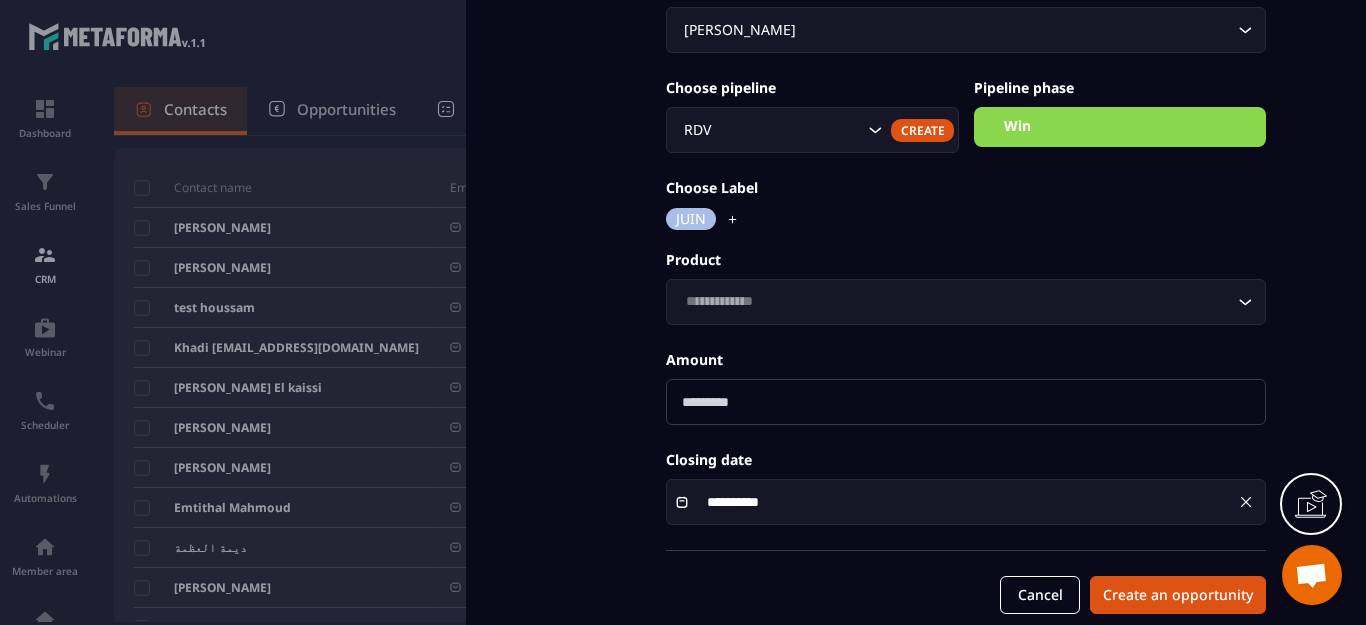 scroll, scrollTop: 284, scrollLeft: 0, axis: vertical 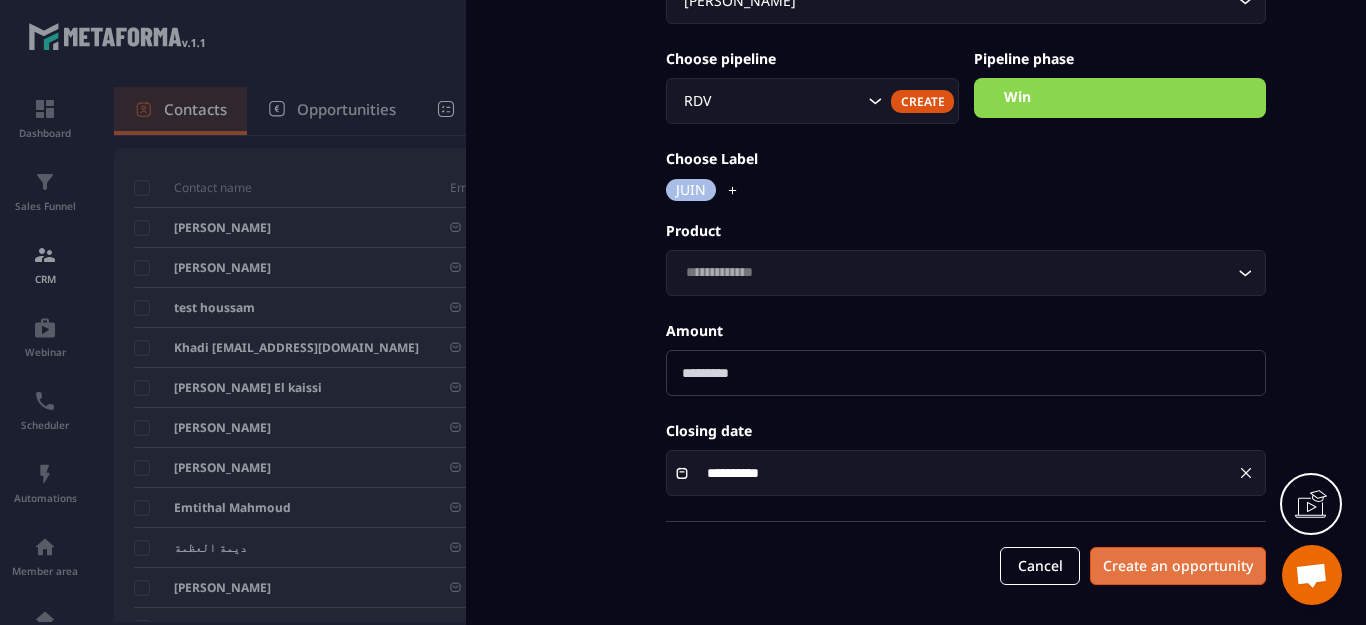 type on "****" 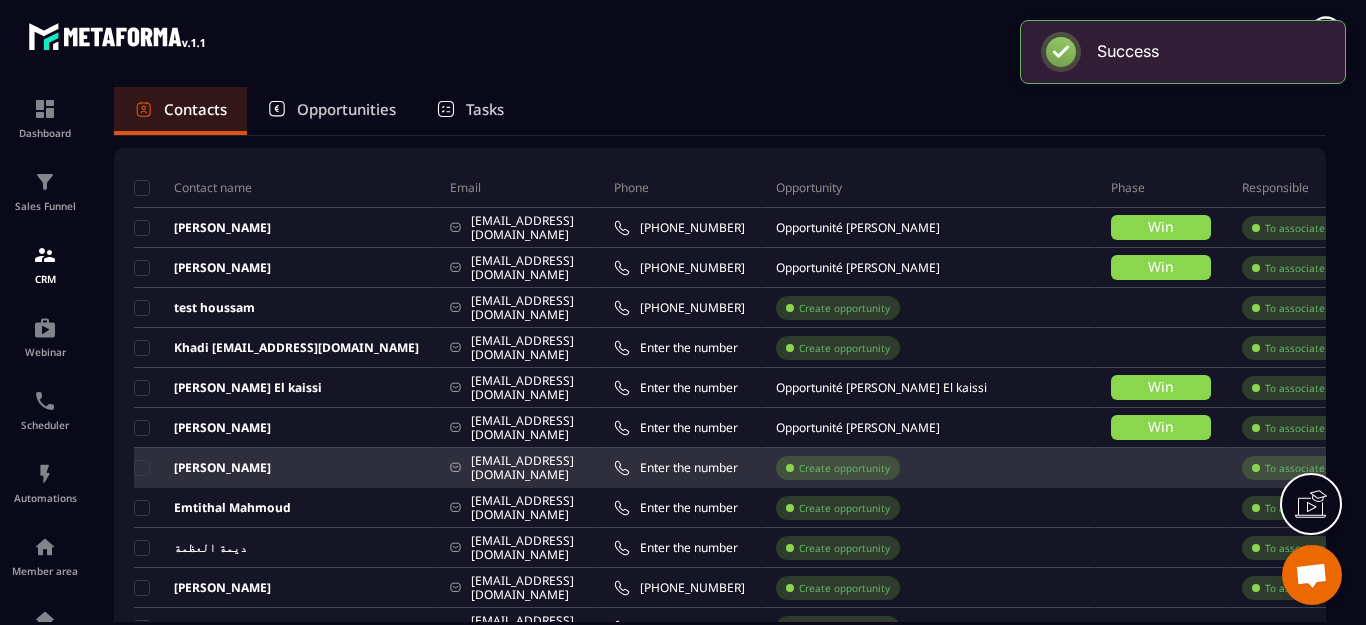 click on "Create opportunity" at bounding box center (844, 468) 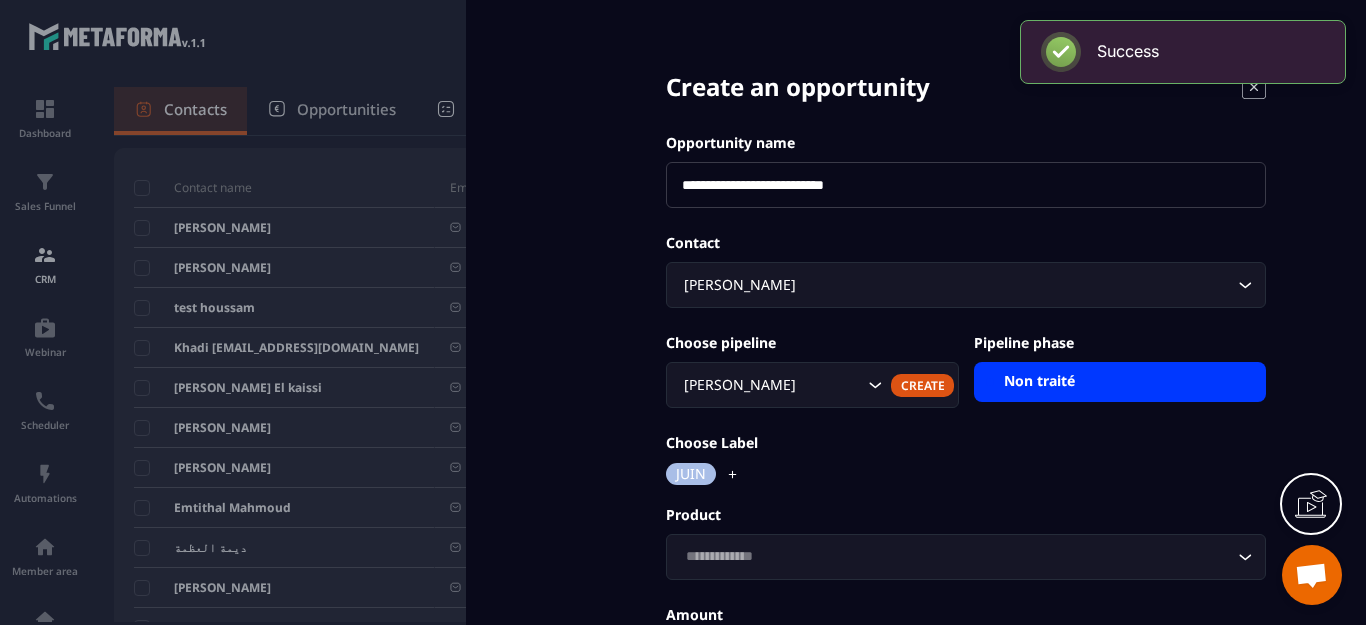click 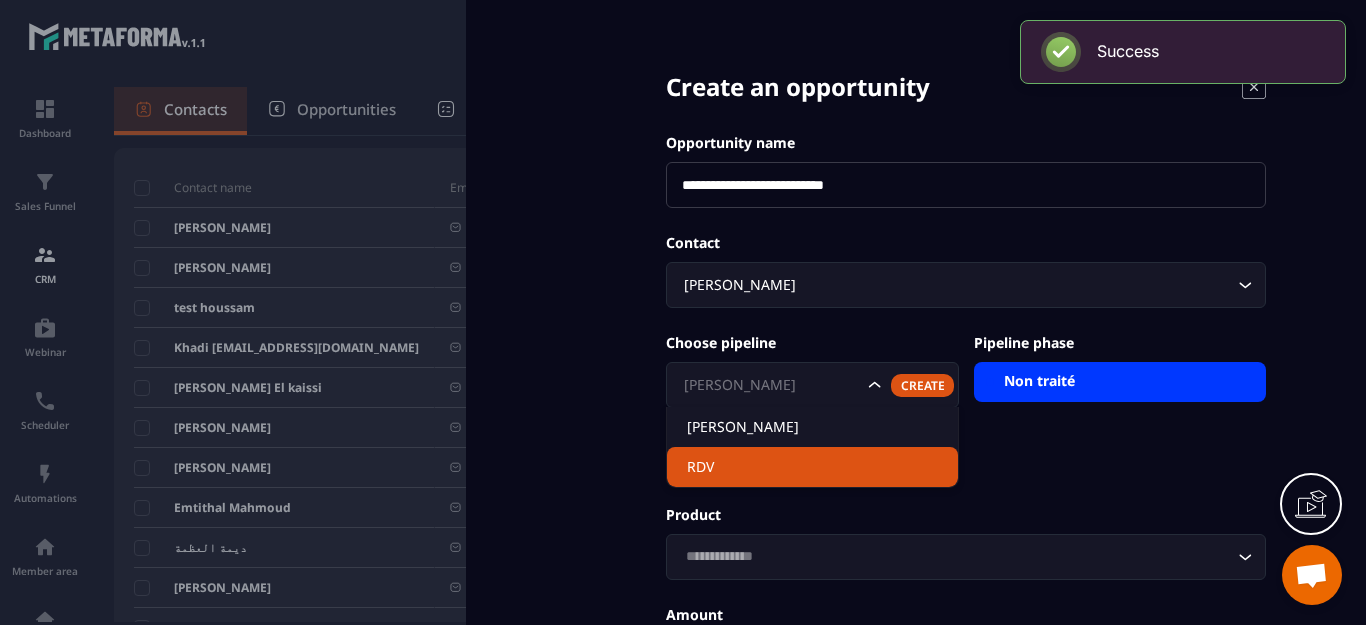 click on "RDV" 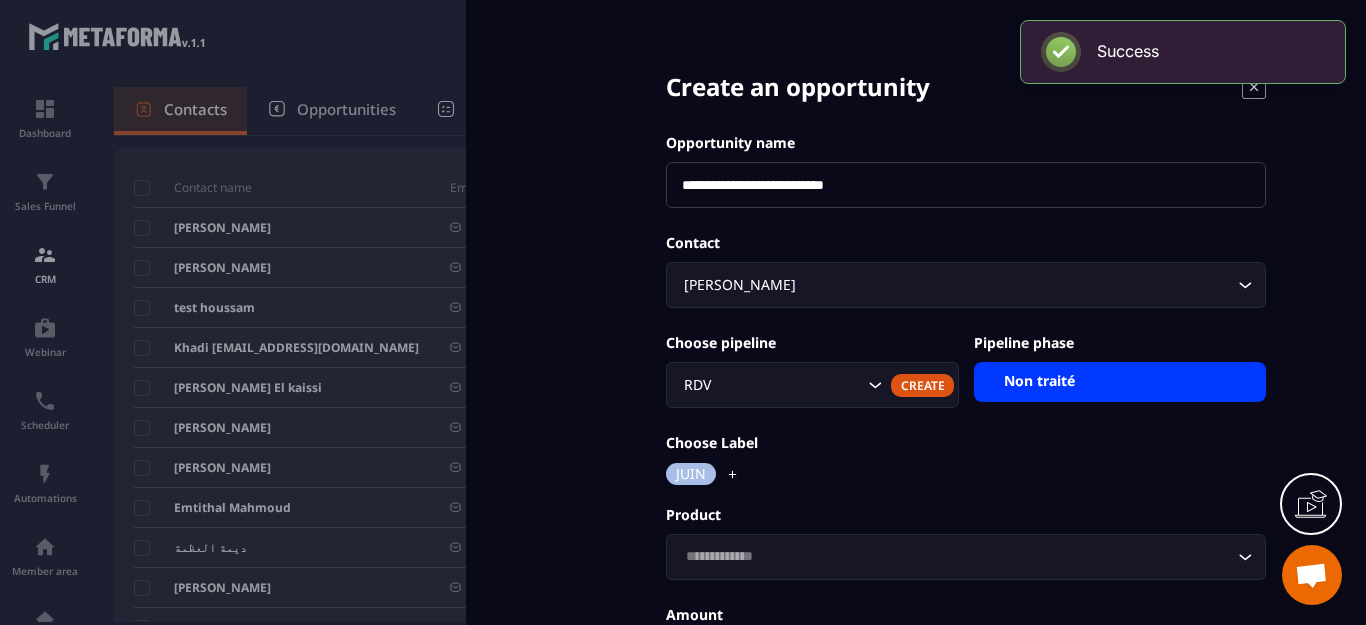 click on "Non traité" at bounding box center [1120, 382] 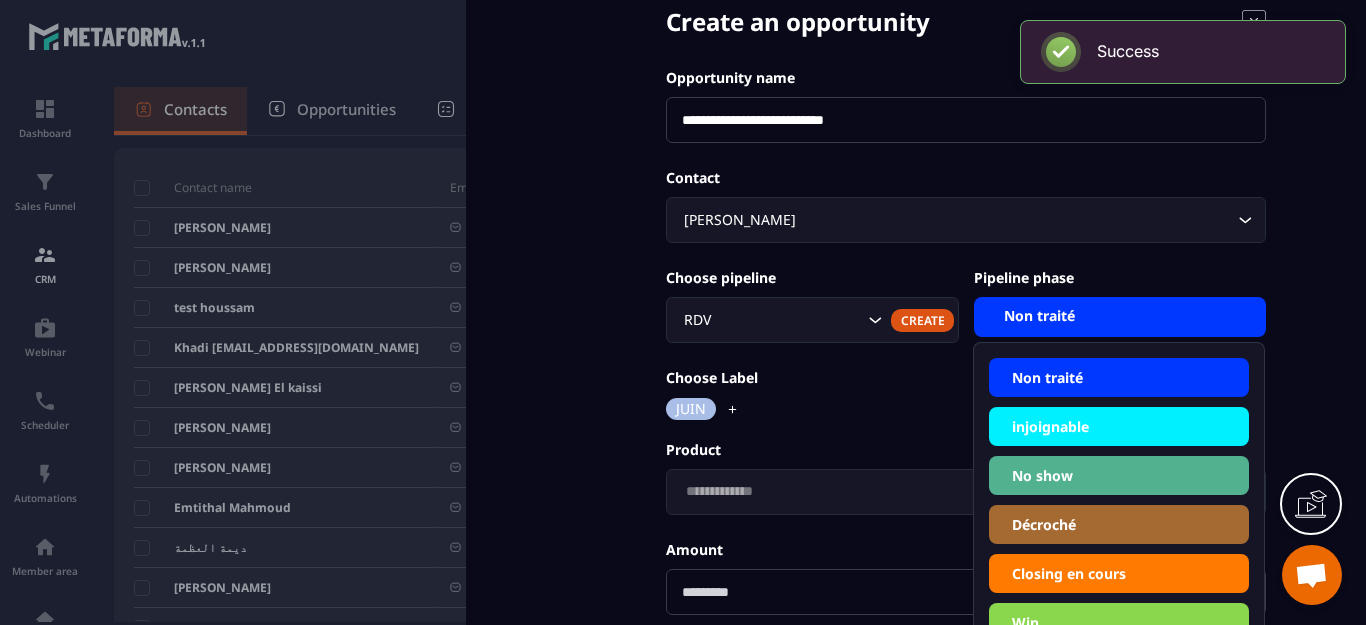 scroll, scrollTop: 100, scrollLeft: 0, axis: vertical 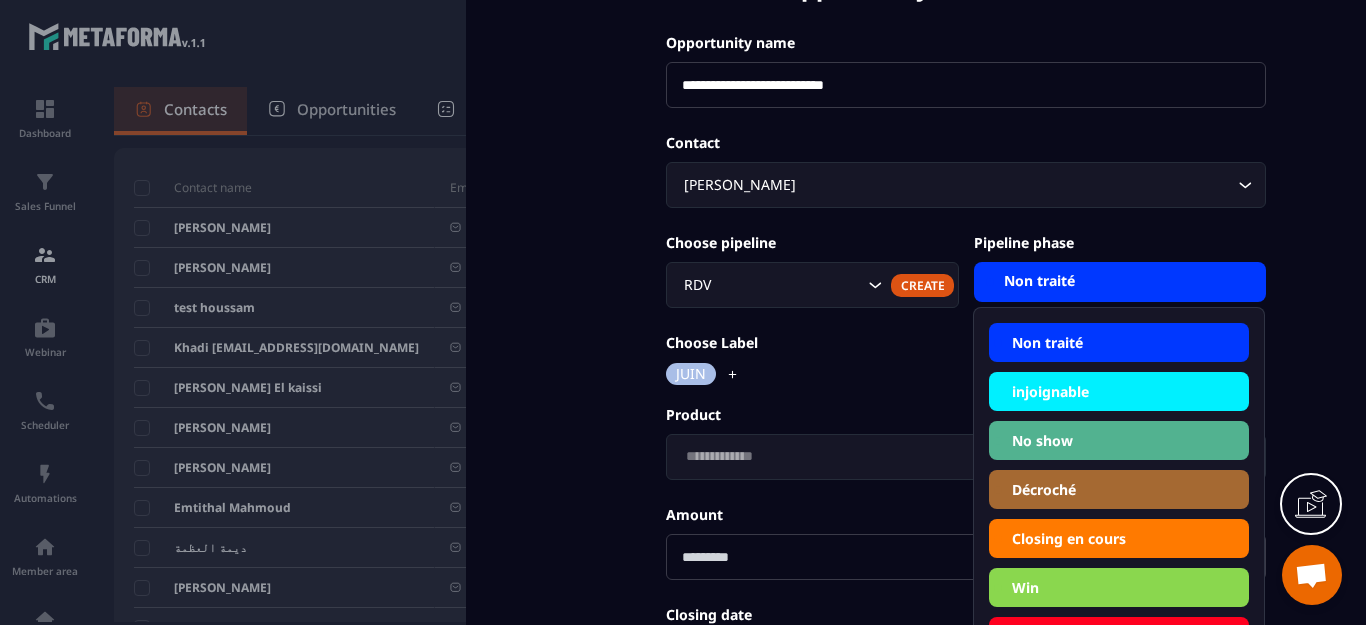 click on "Win" 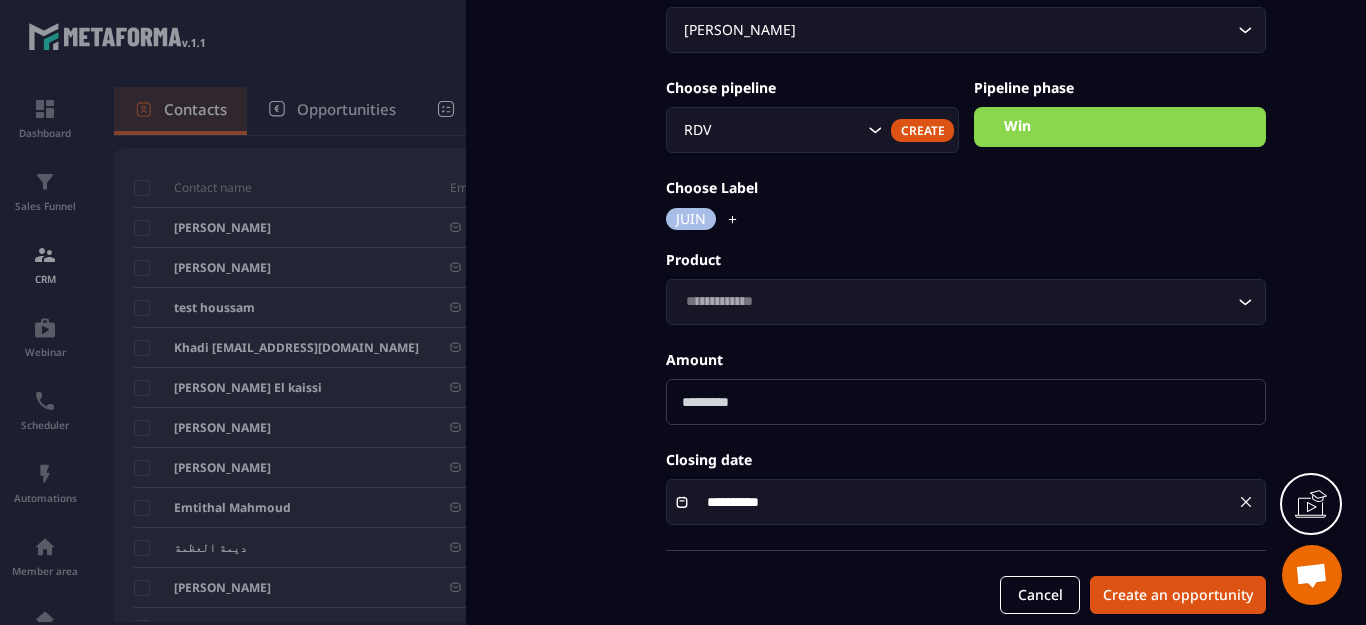 scroll, scrollTop: 284, scrollLeft: 0, axis: vertical 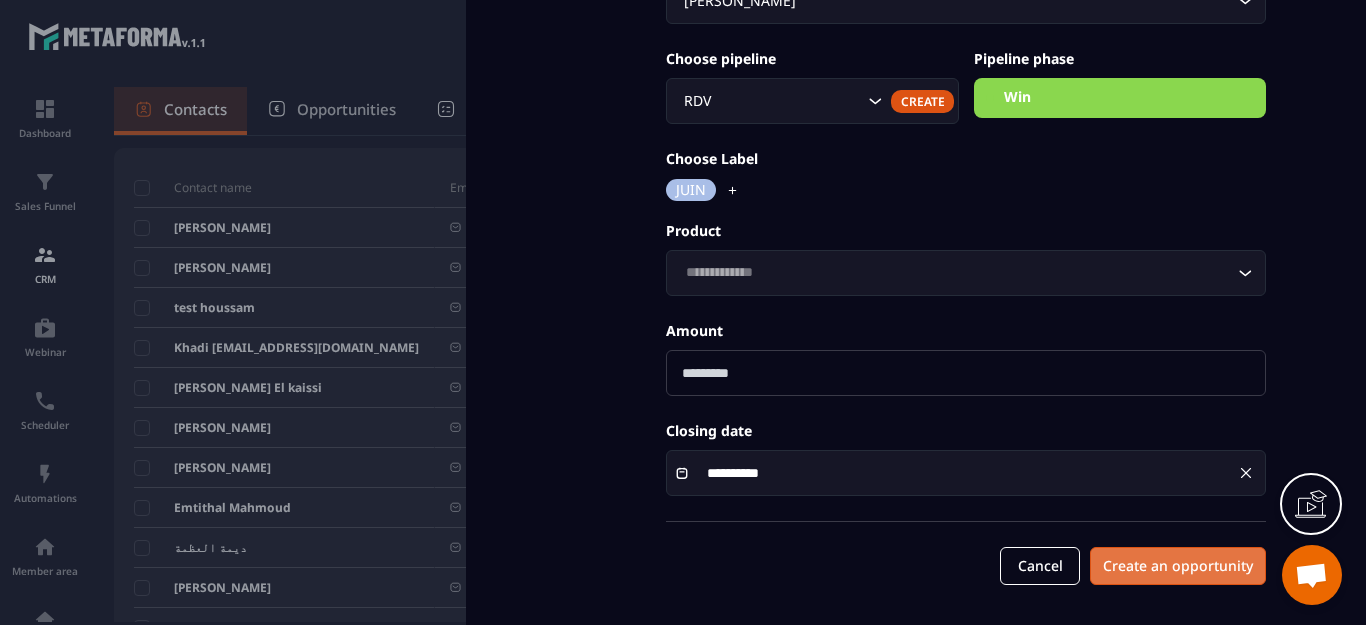 click on "Create an opportunity" at bounding box center [1178, 566] 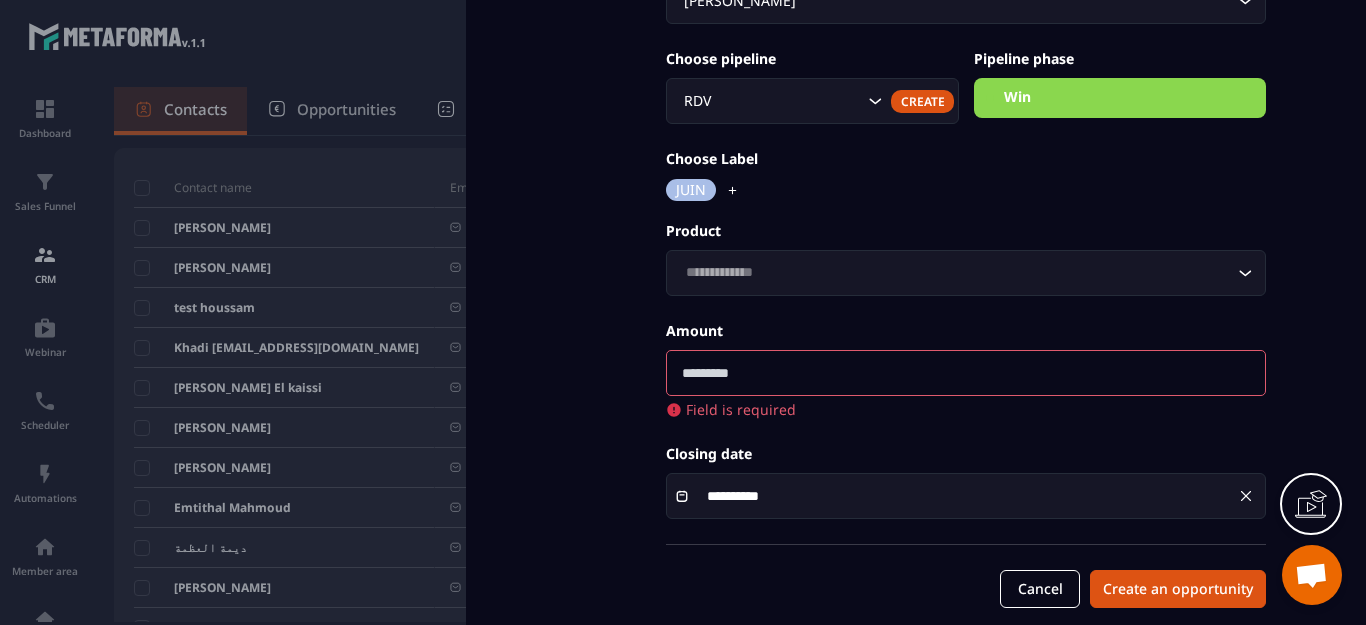 click at bounding box center [966, 373] 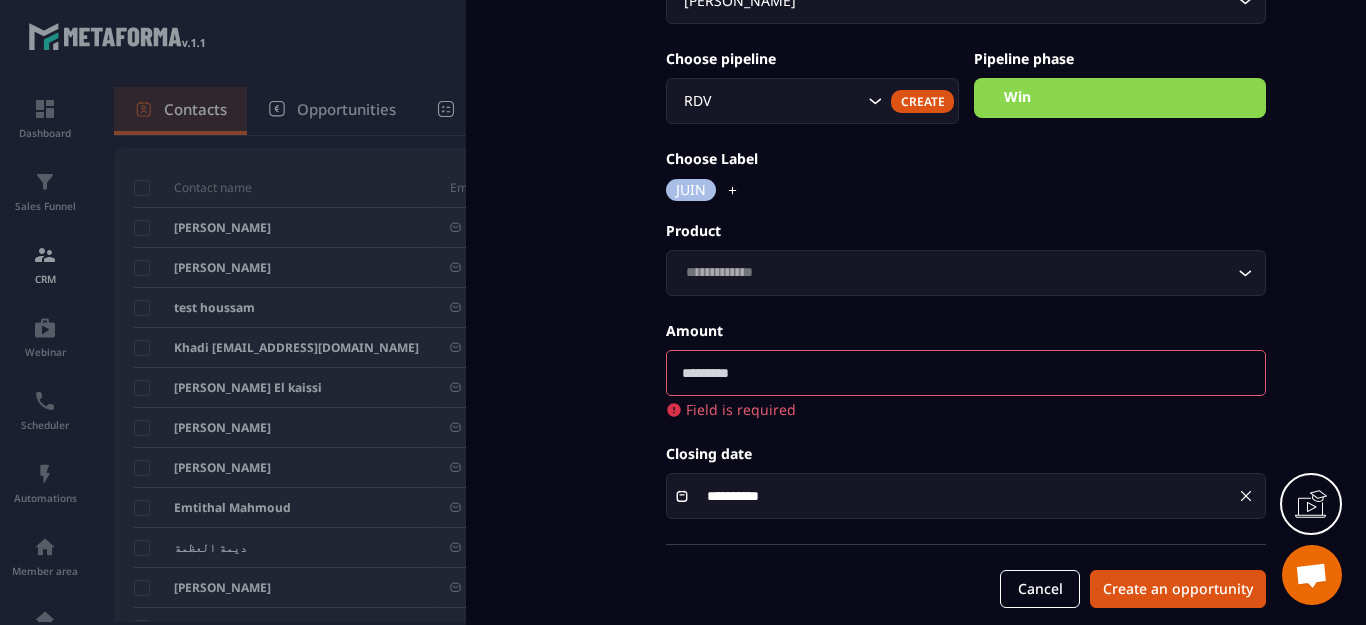 type on "*" 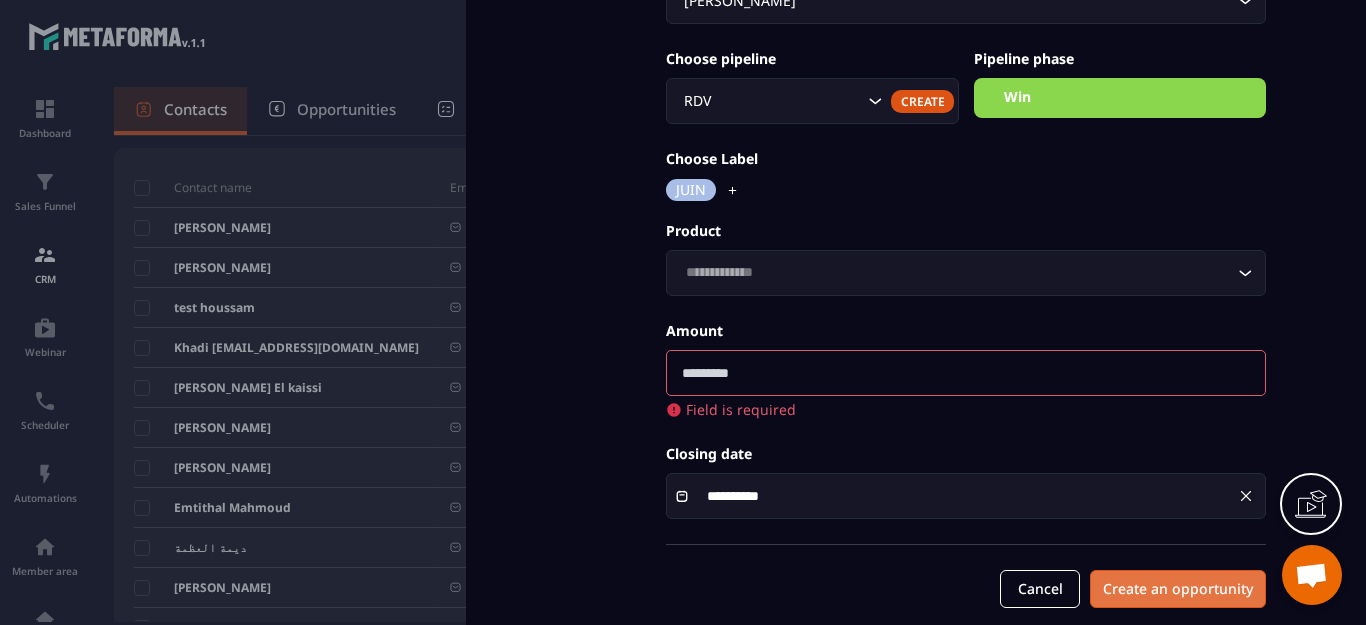 type on "***" 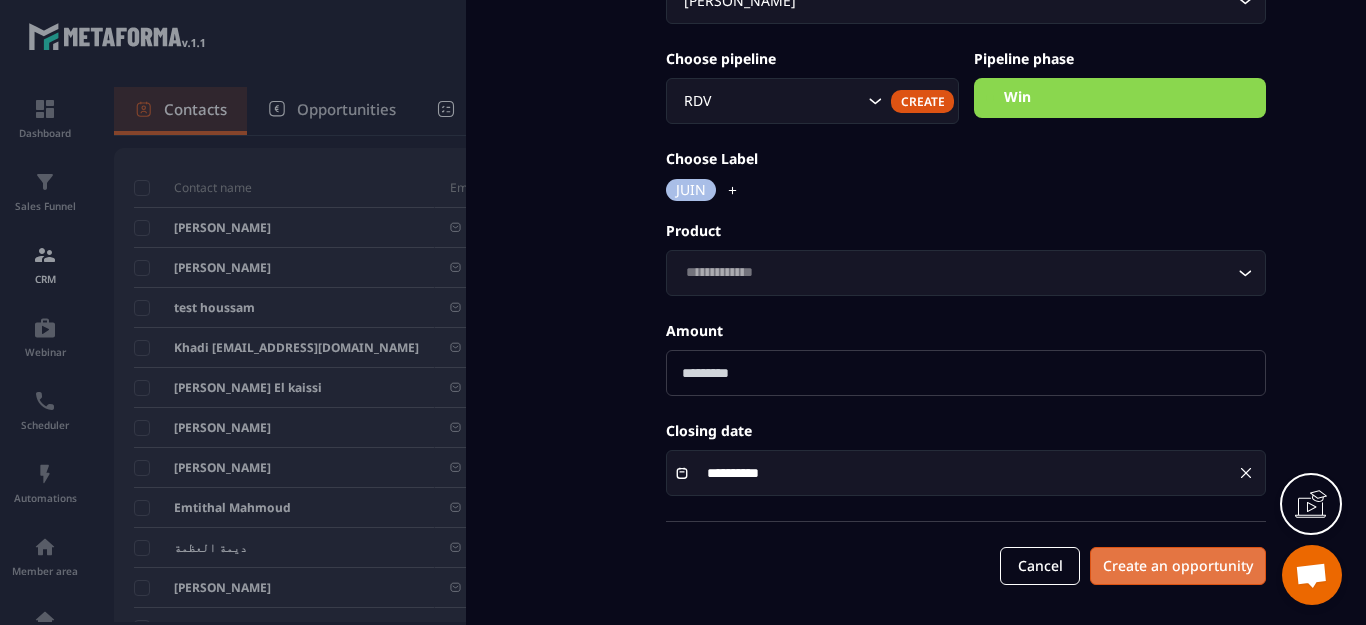 click on "Create an opportunity" at bounding box center [1178, 566] 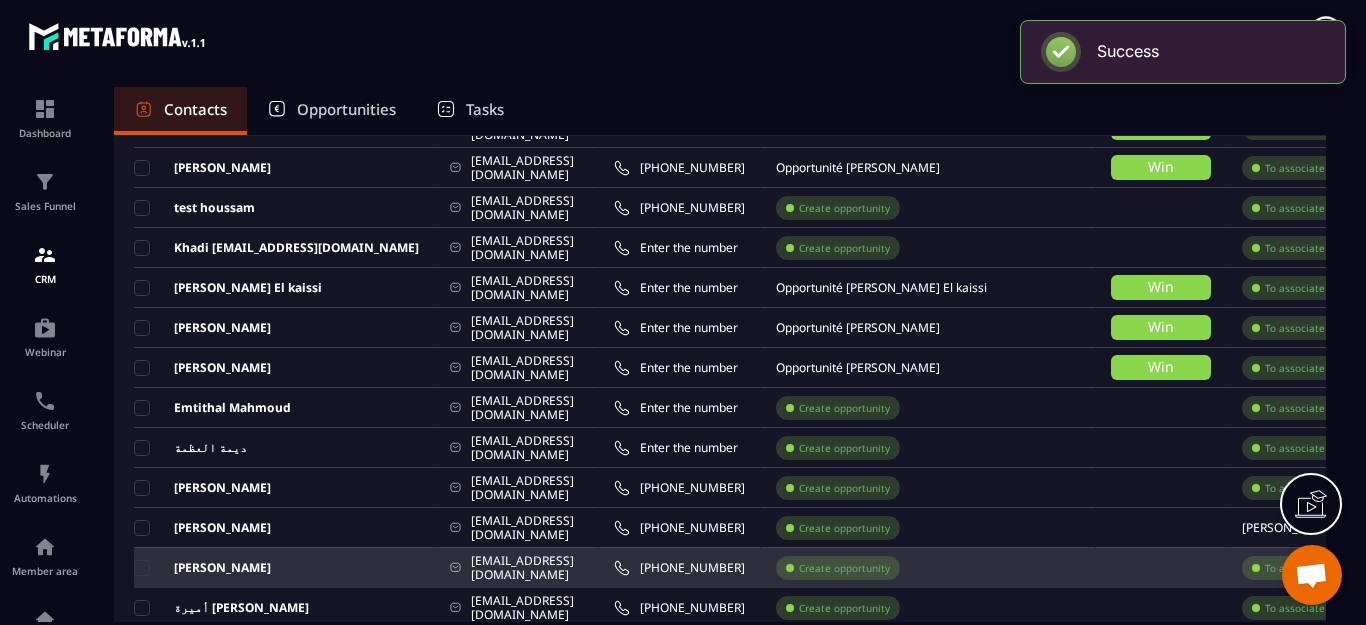 scroll, scrollTop: 300, scrollLeft: 0, axis: vertical 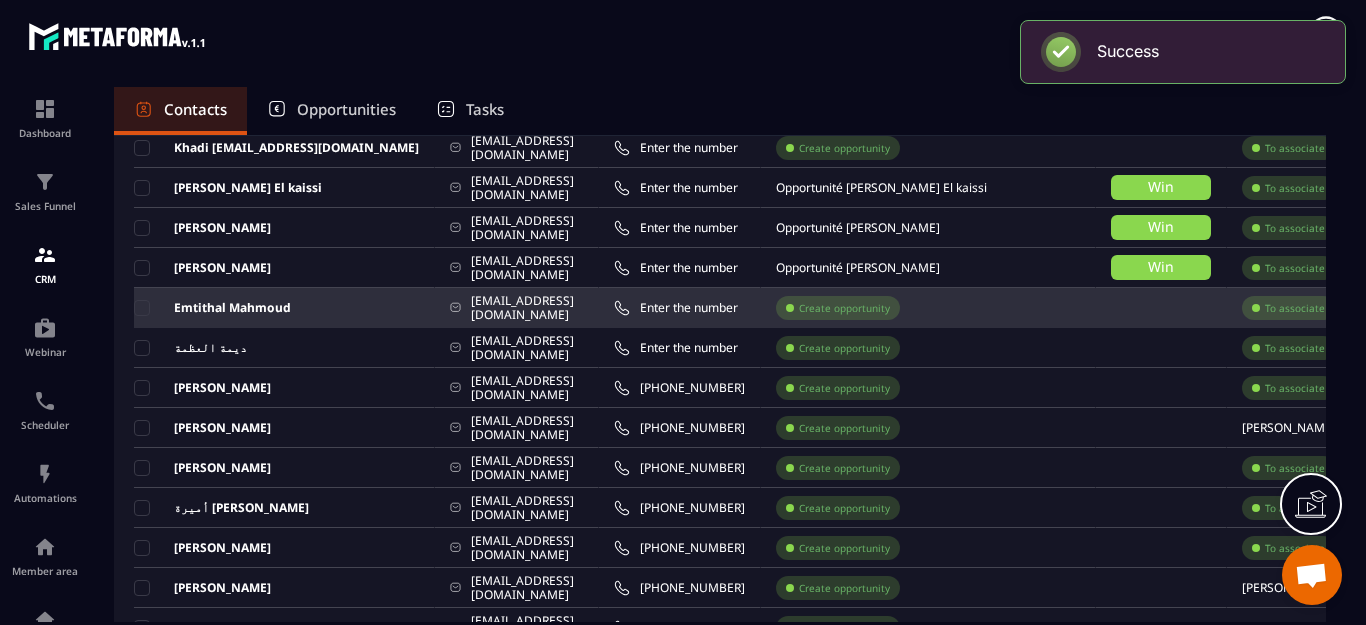 click on "Create opportunity" at bounding box center [844, 308] 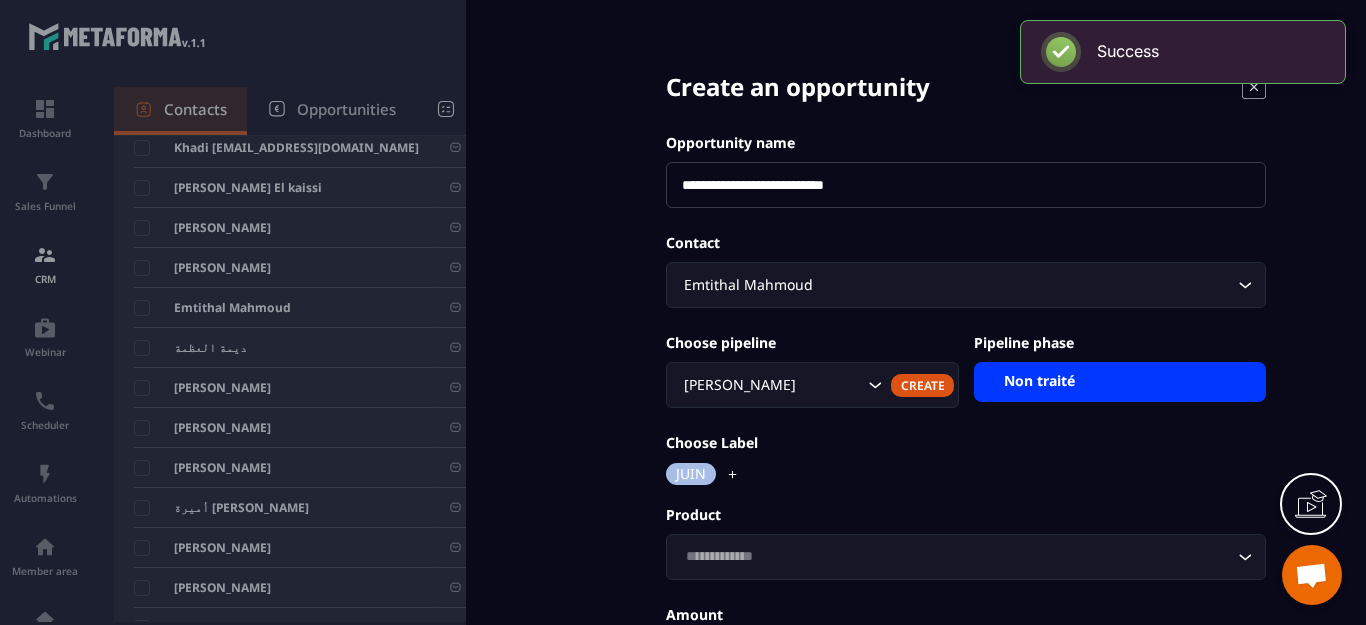 click 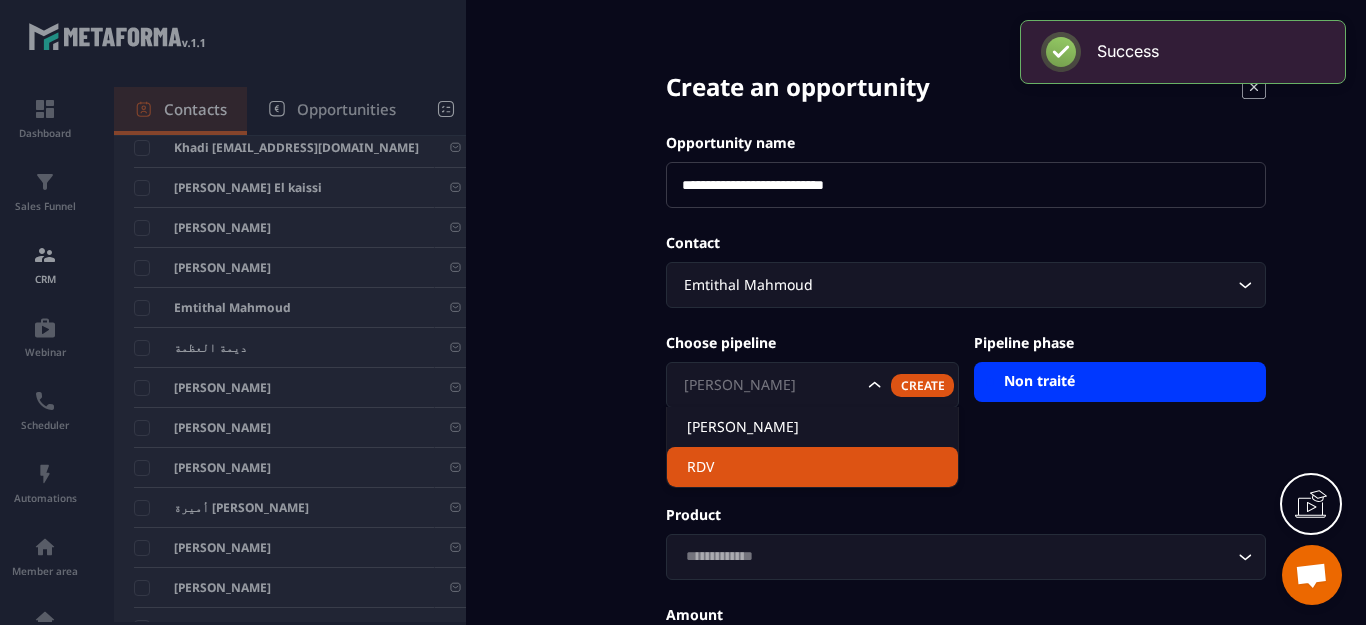 click on "RDV" 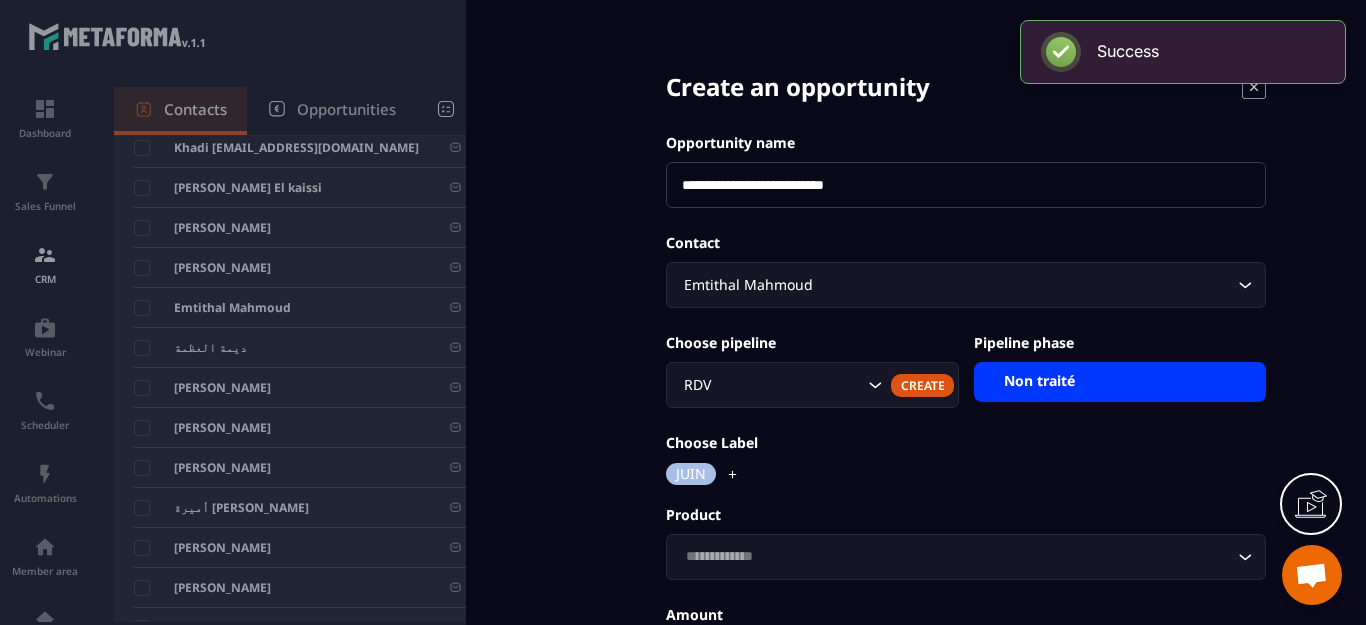 click on "Non traité" at bounding box center [1120, 382] 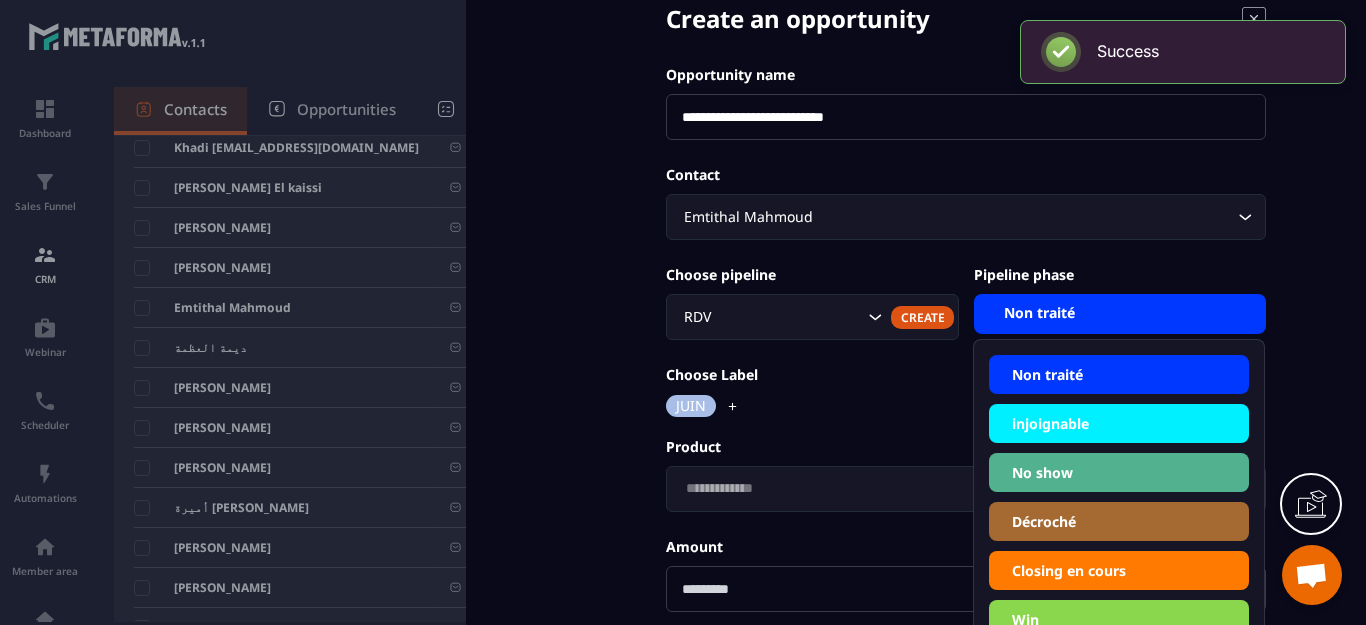 scroll, scrollTop: 200, scrollLeft: 0, axis: vertical 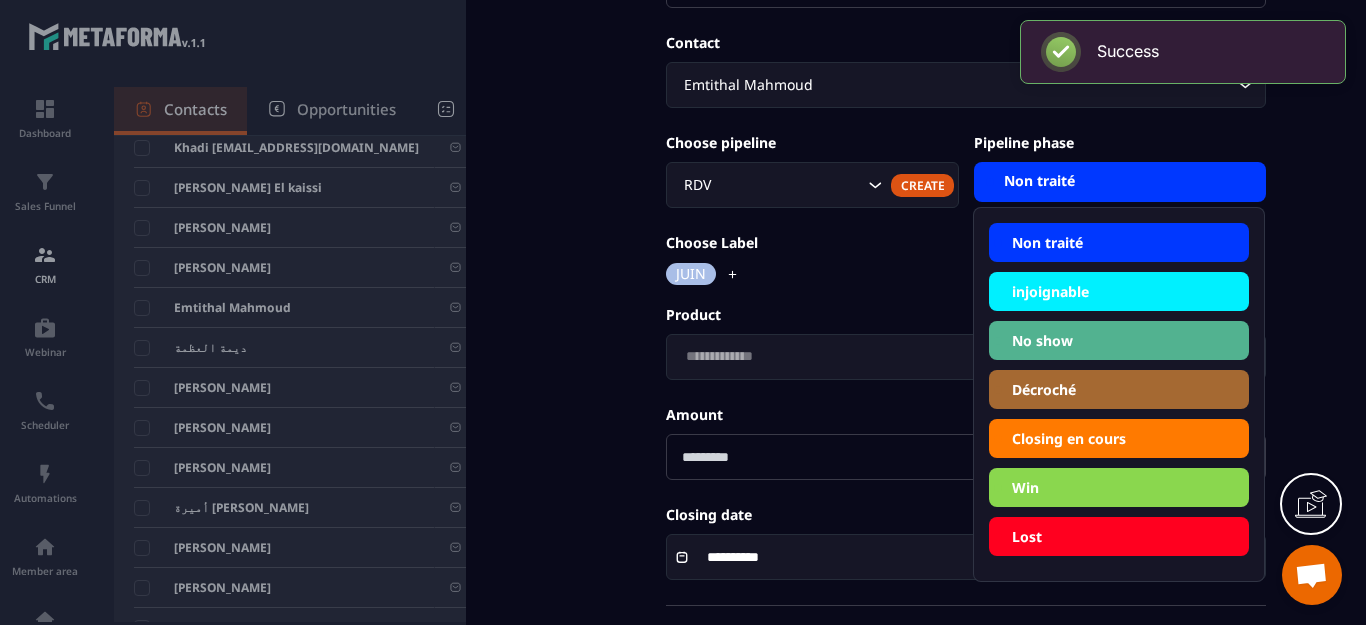 click on "Win" 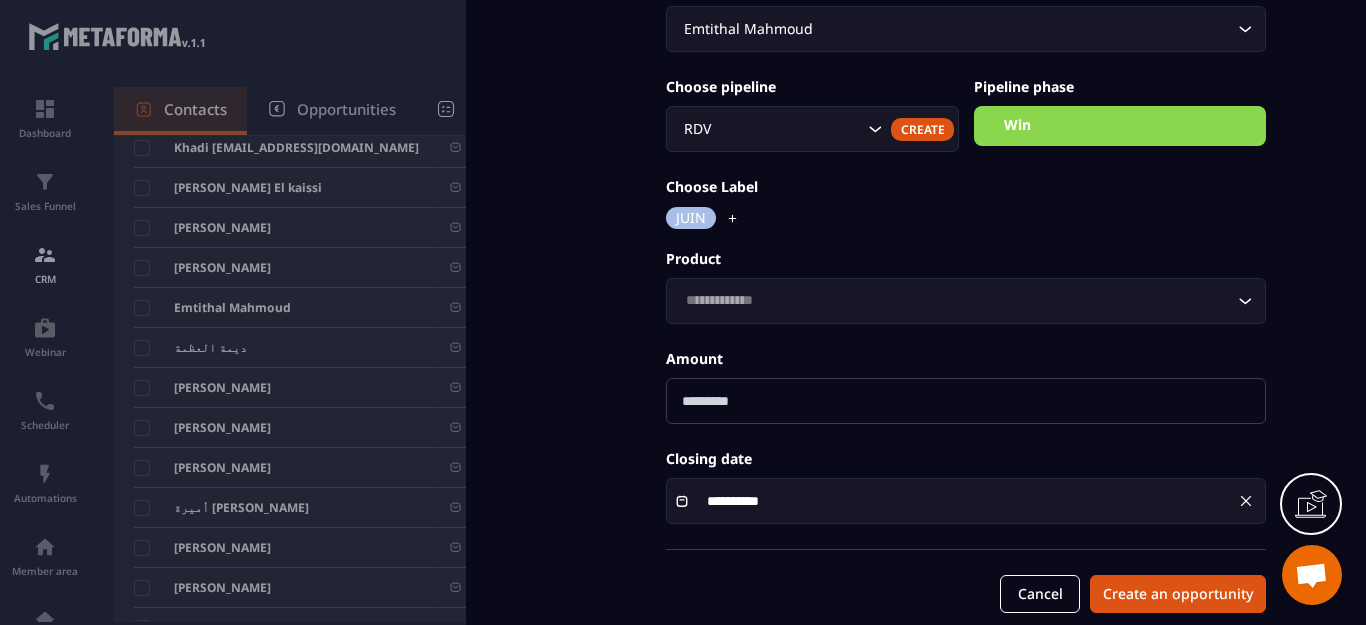 scroll, scrollTop: 284, scrollLeft: 0, axis: vertical 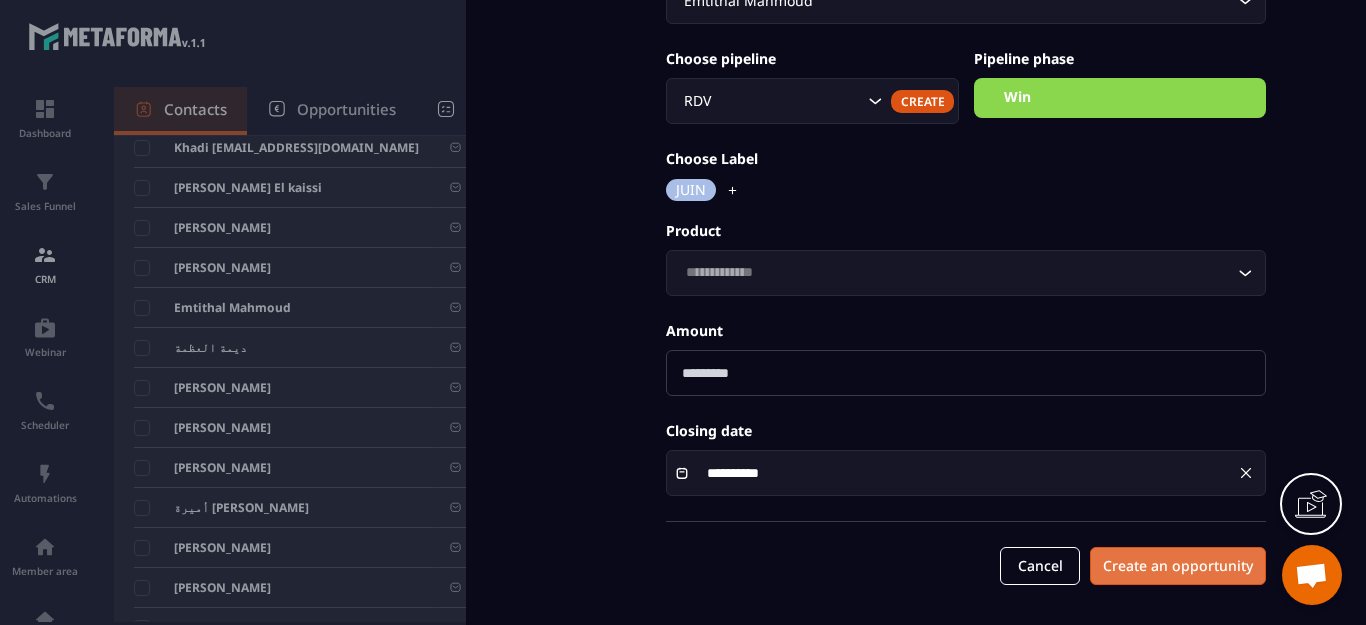 click on "Create an opportunity" at bounding box center [1178, 566] 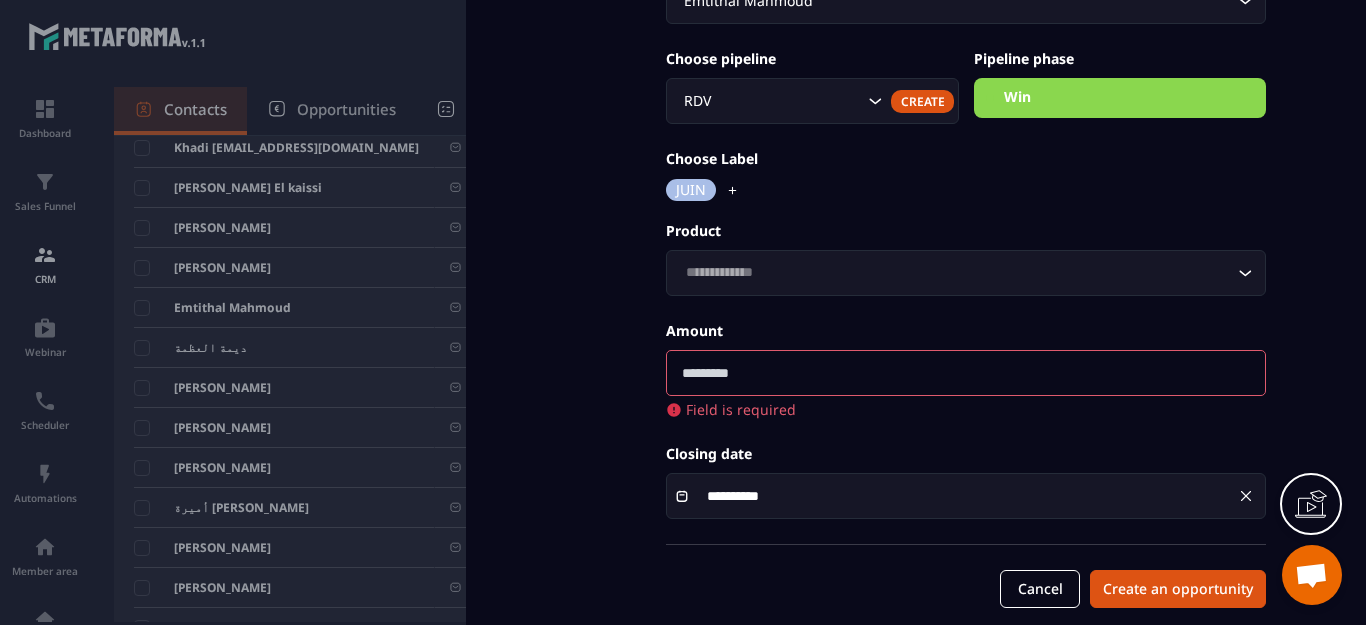click at bounding box center [966, 373] 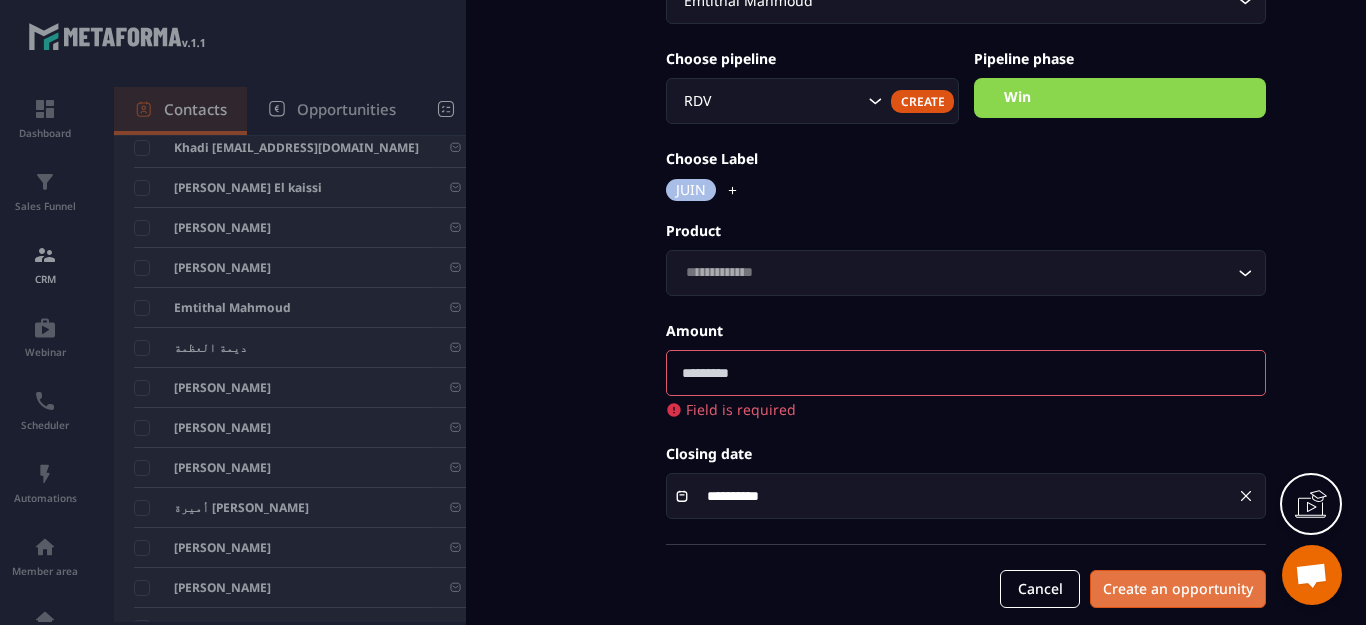 type on "***" 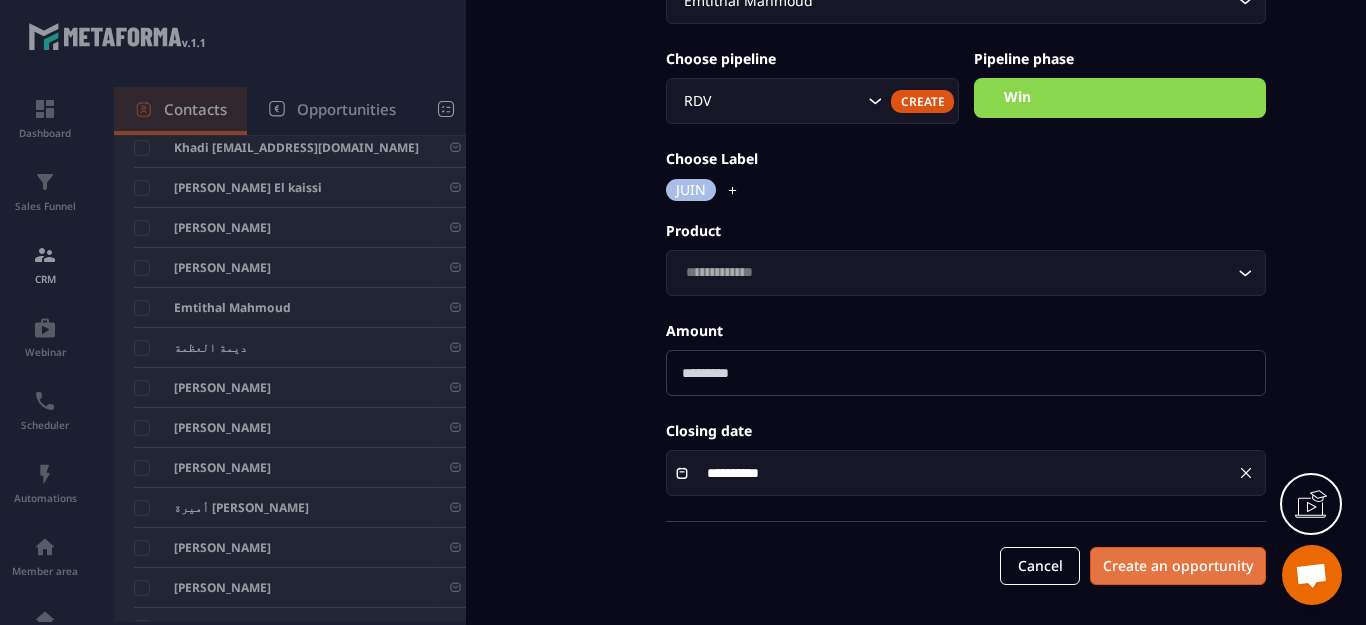 click on "**********" at bounding box center (966, 170) 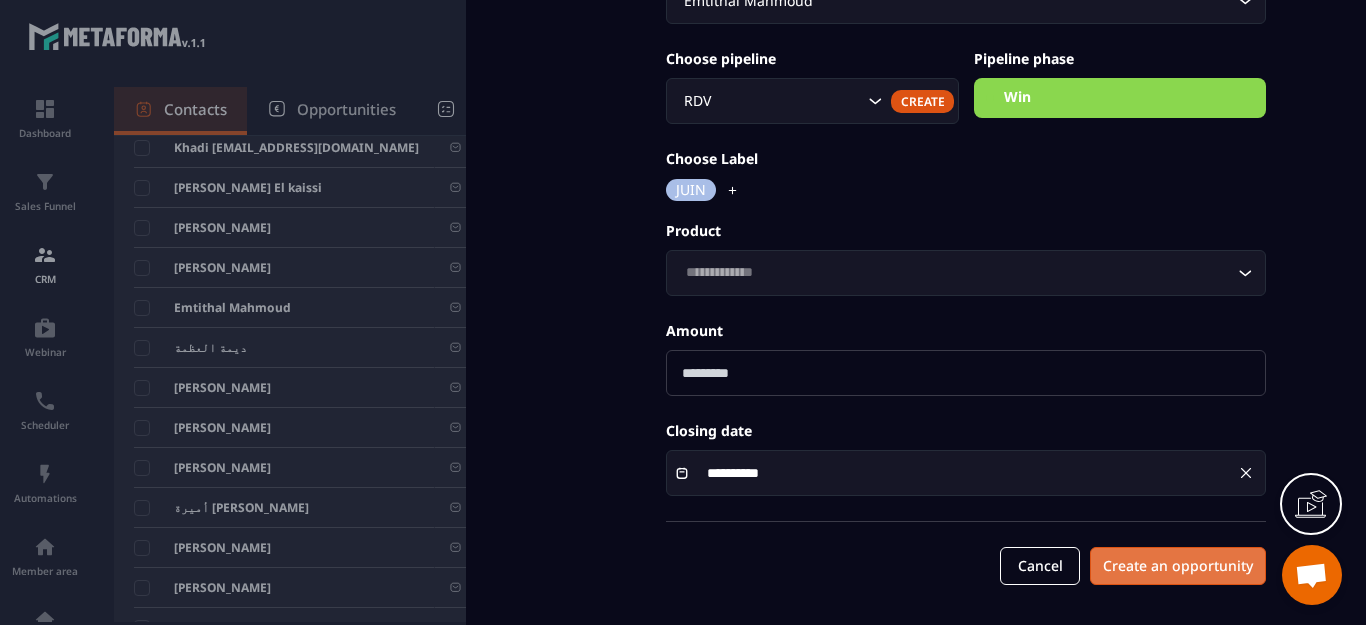 click on "Create an opportunity" at bounding box center [1178, 566] 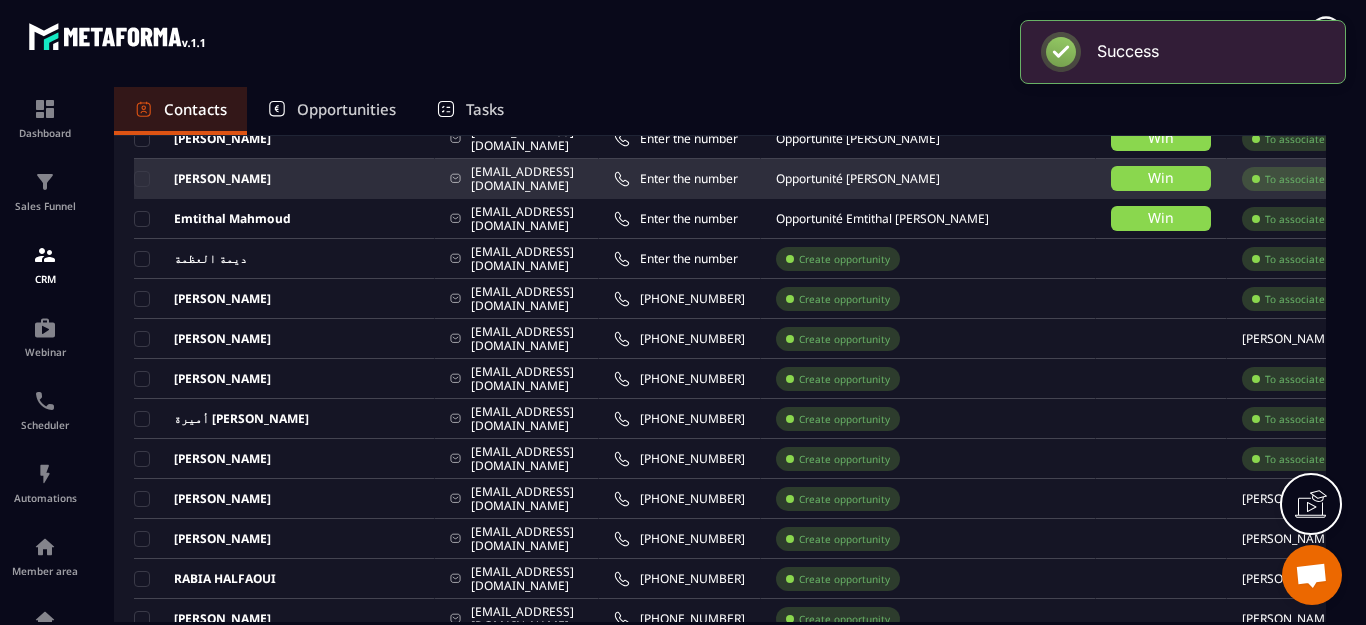 scroll, scrollTop: 400, scrollLeft: 0, axis: vertical 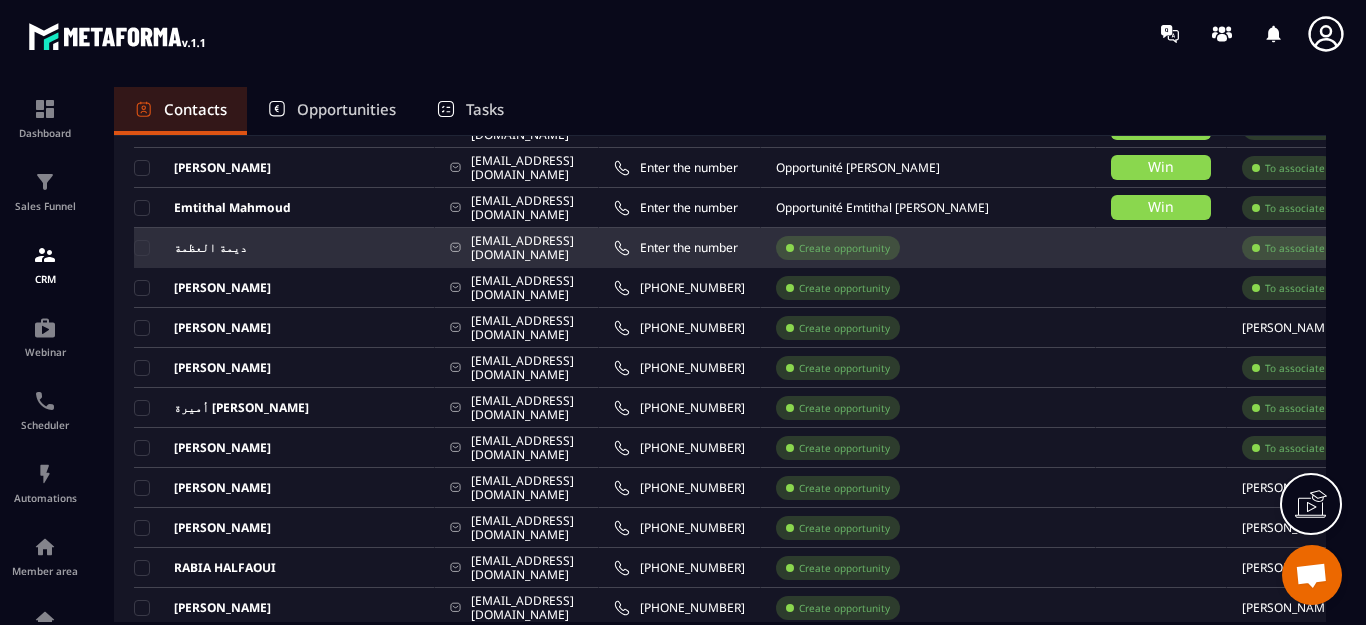 click on "Create opportunity" at bounding box center (844, 248) 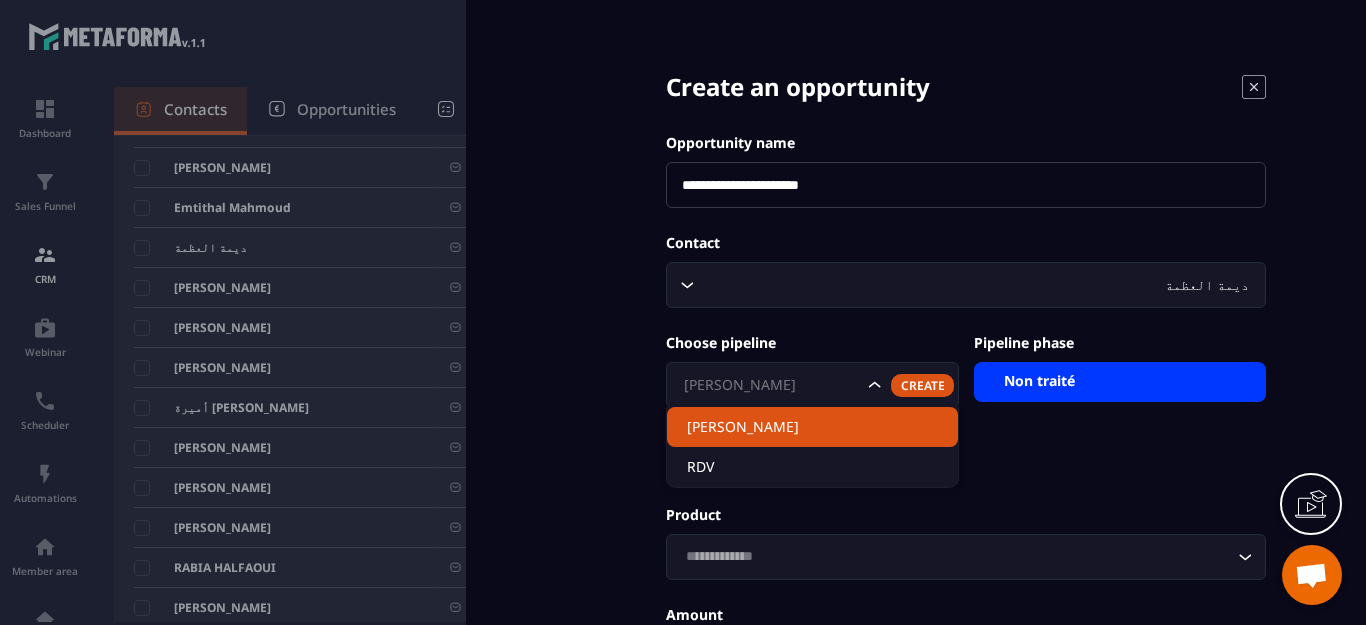 click 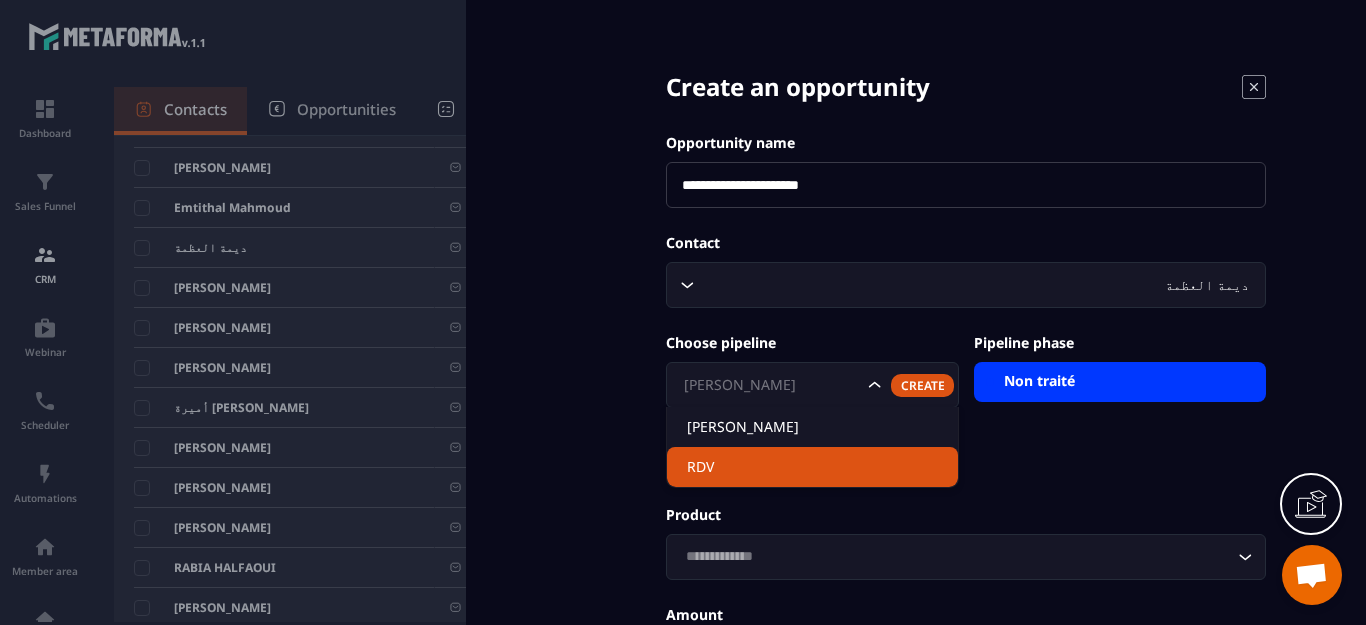 drag, startPoint x: 772, startPoint y: 458, endPoint x: 914, endPoint y: 426, distance: 145.56099 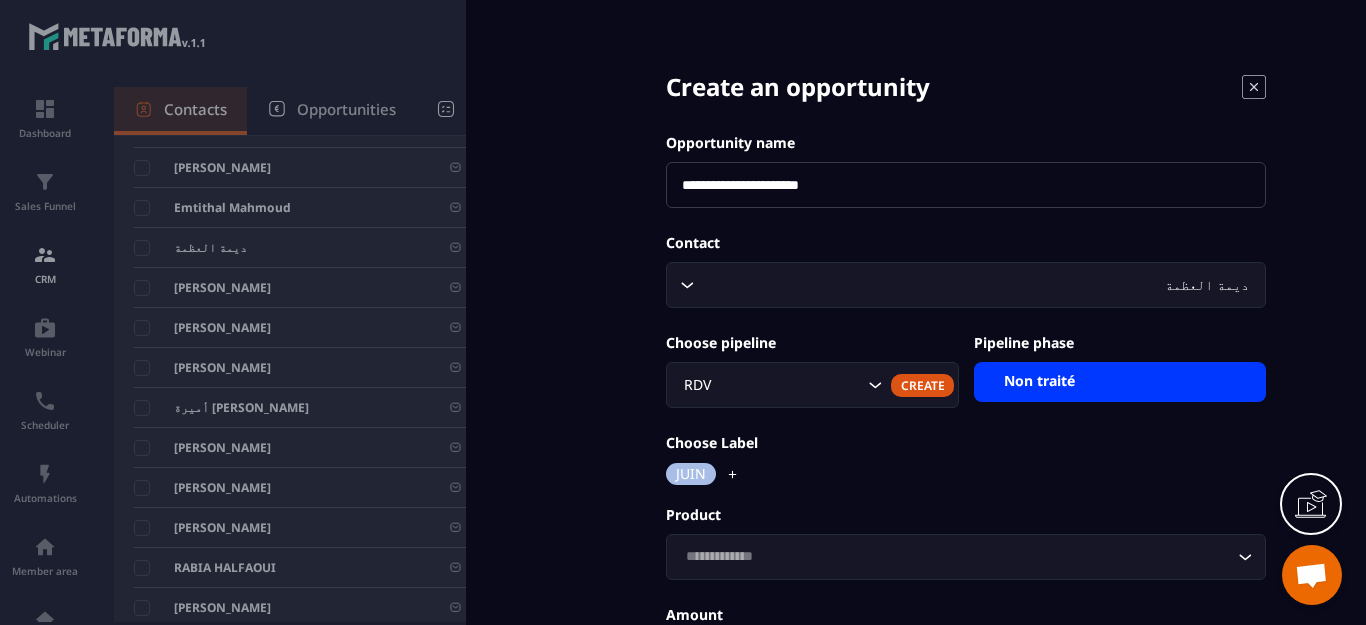 click on "Non traité" at bounding box center [1120, 382] 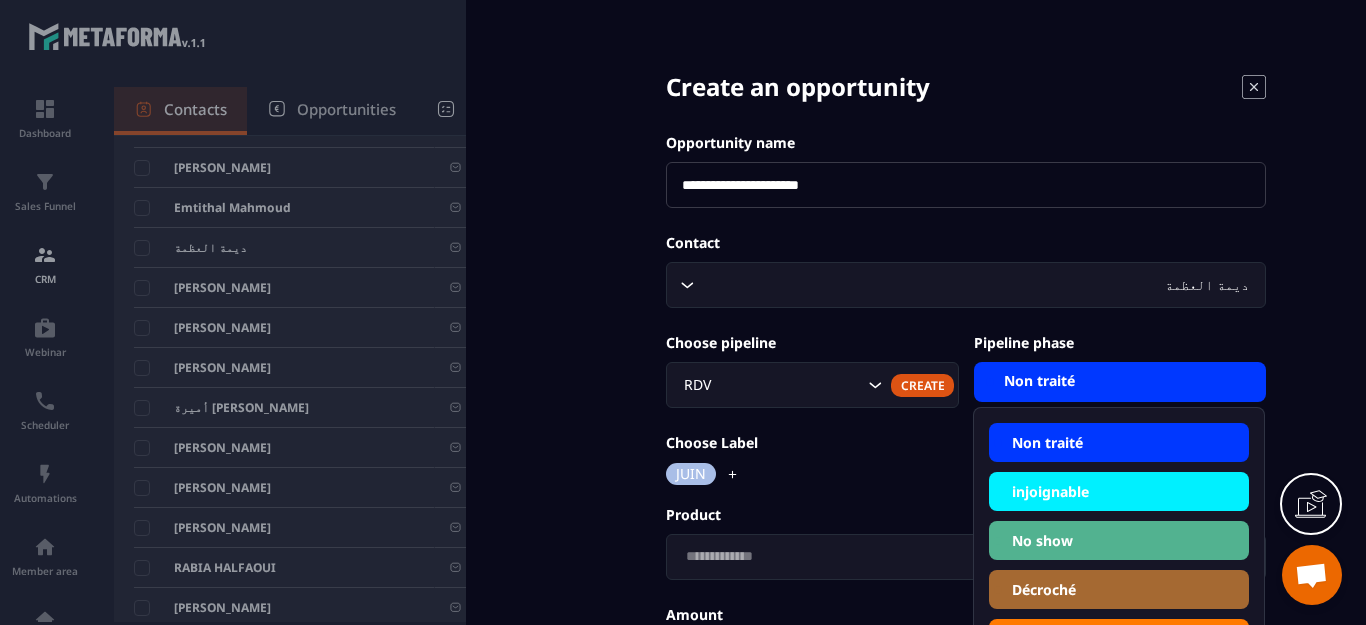 scroll, scrollTop: 100, scrollLeft: 0, axis: vertical 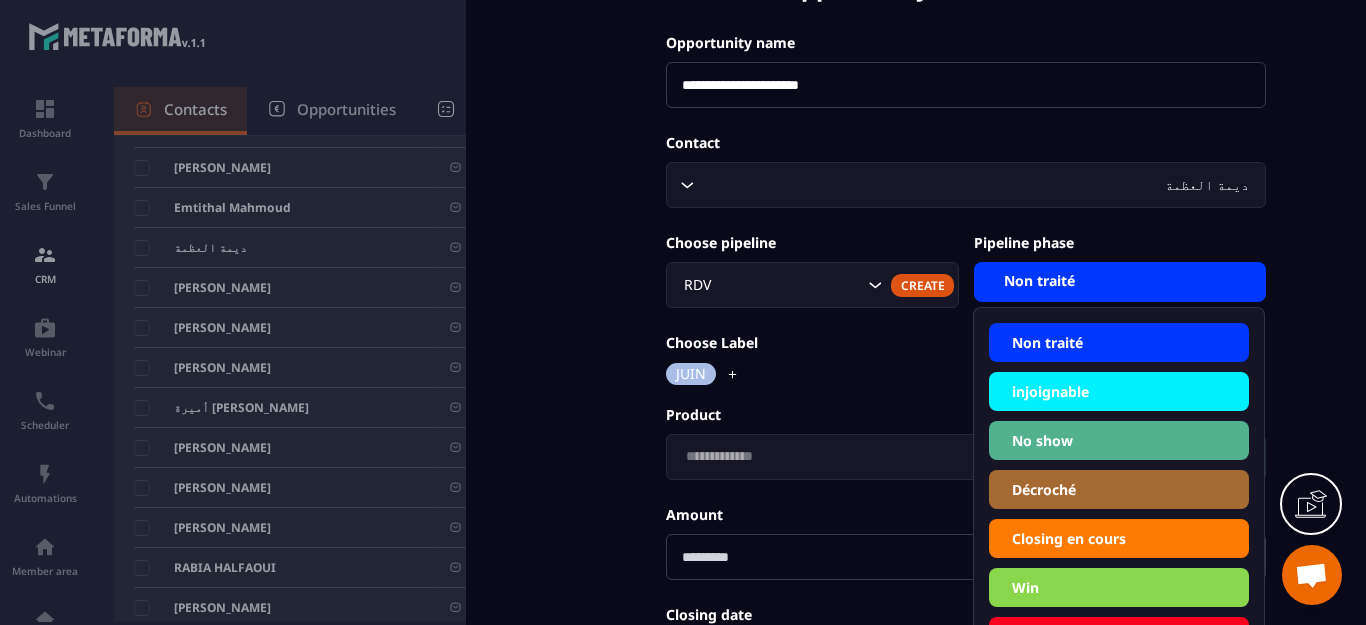 click on "Win" 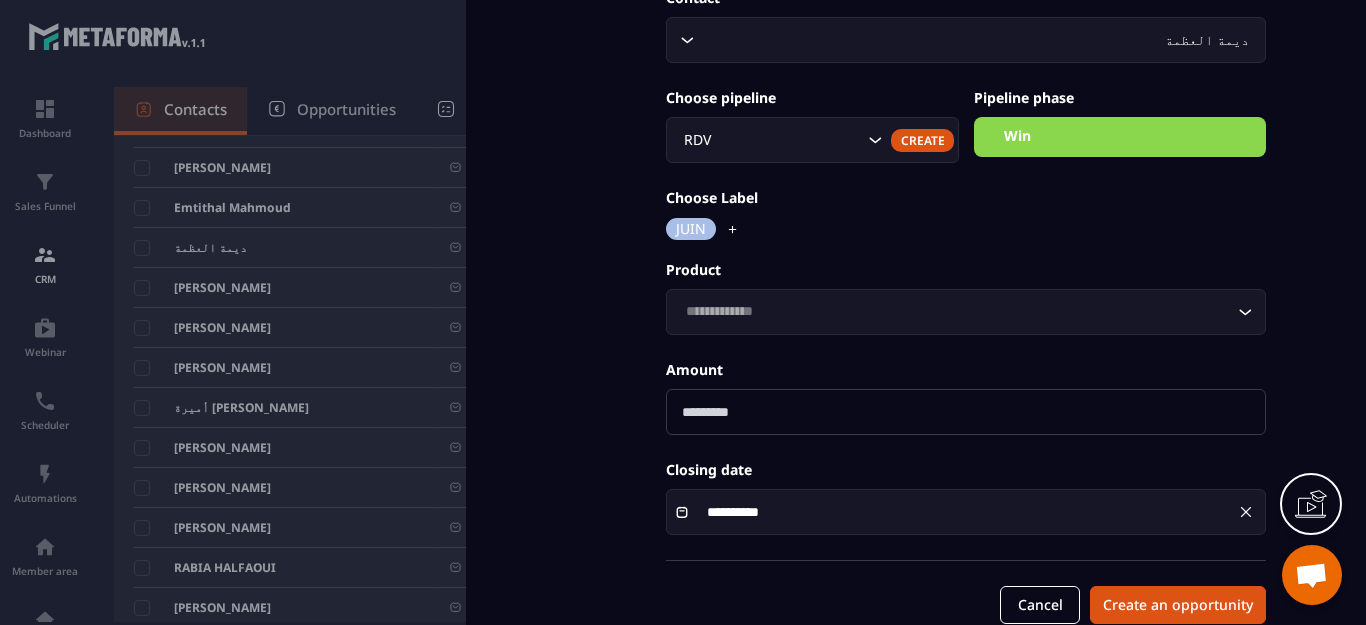 scroll, scrollTop: 284, scrollLeft: 0, axis: vertical 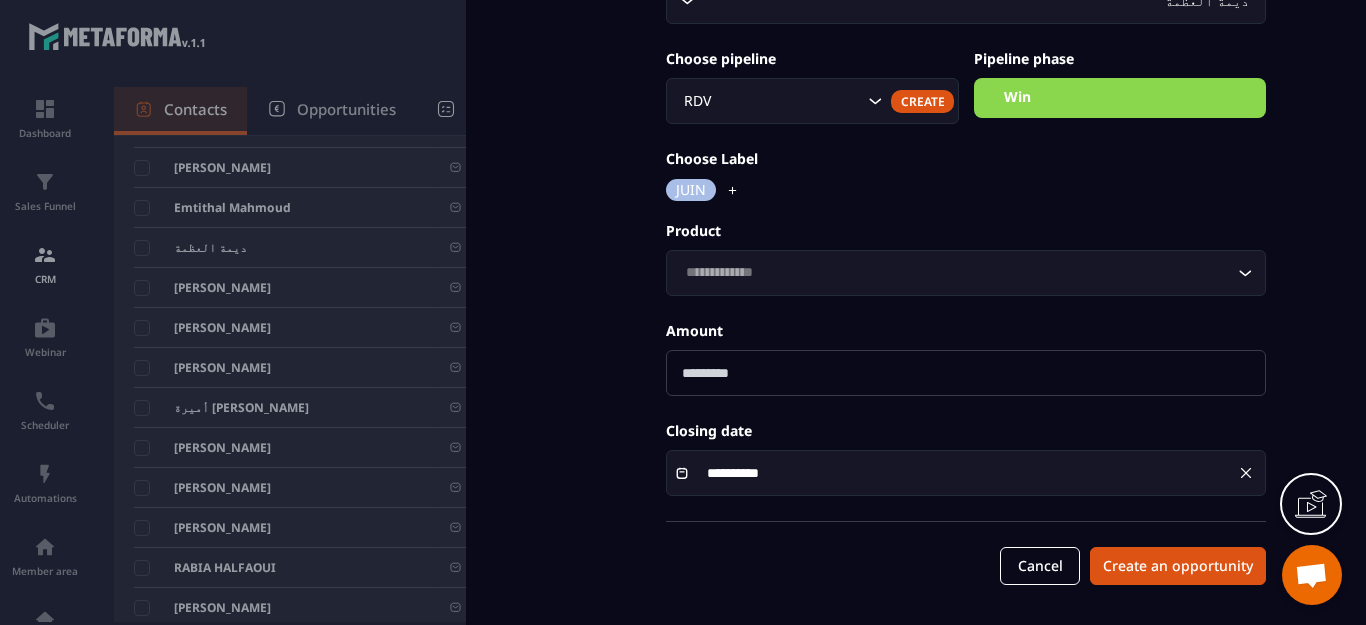 click at bounding box center (966, 373) 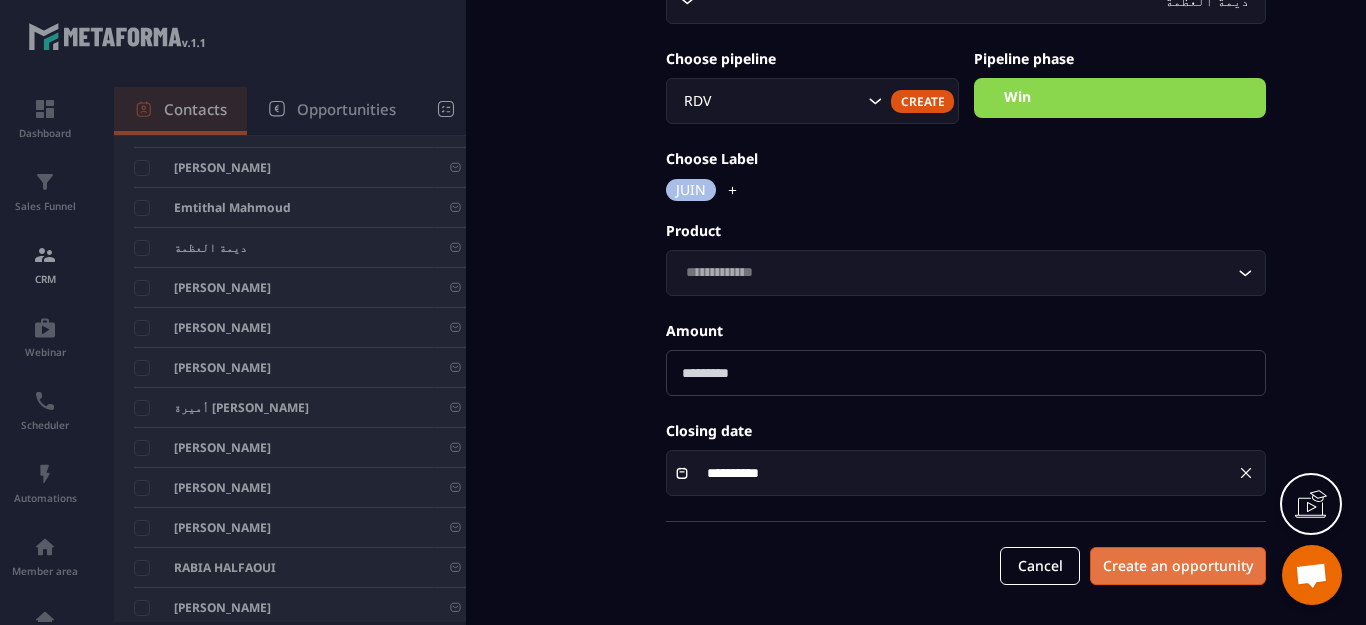 type on "****" 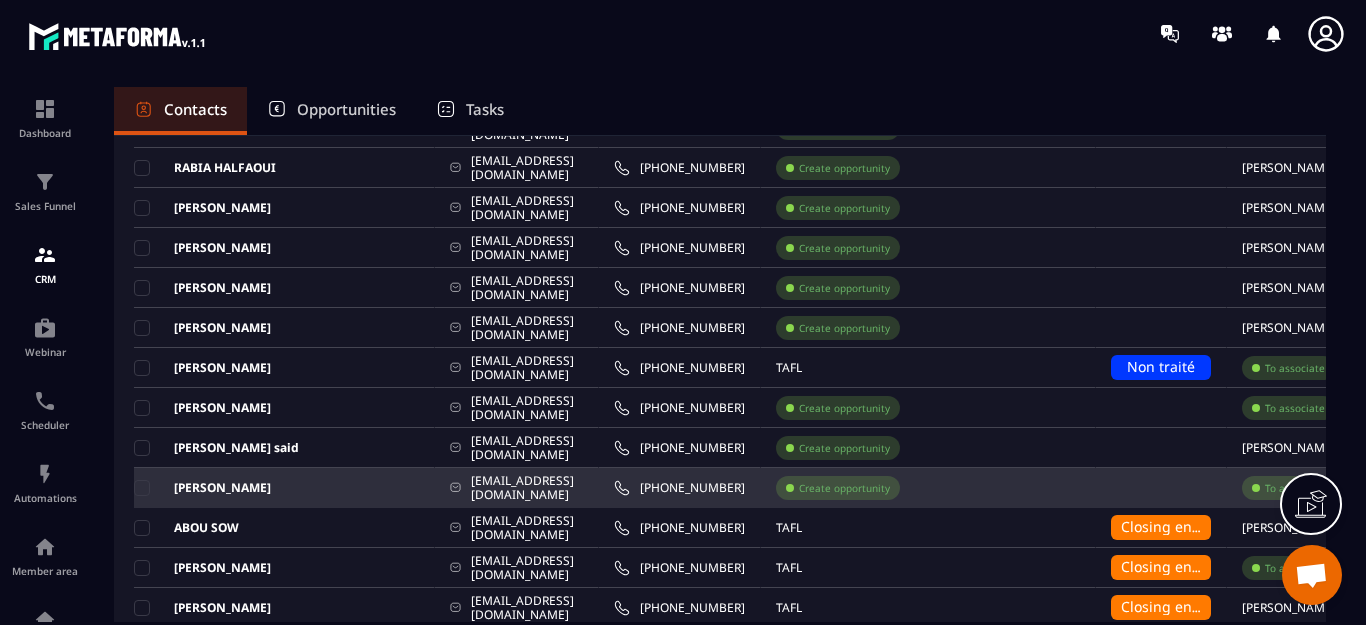 scroll, scrollTop: 900, scrollLeft: 0, axis: vertical 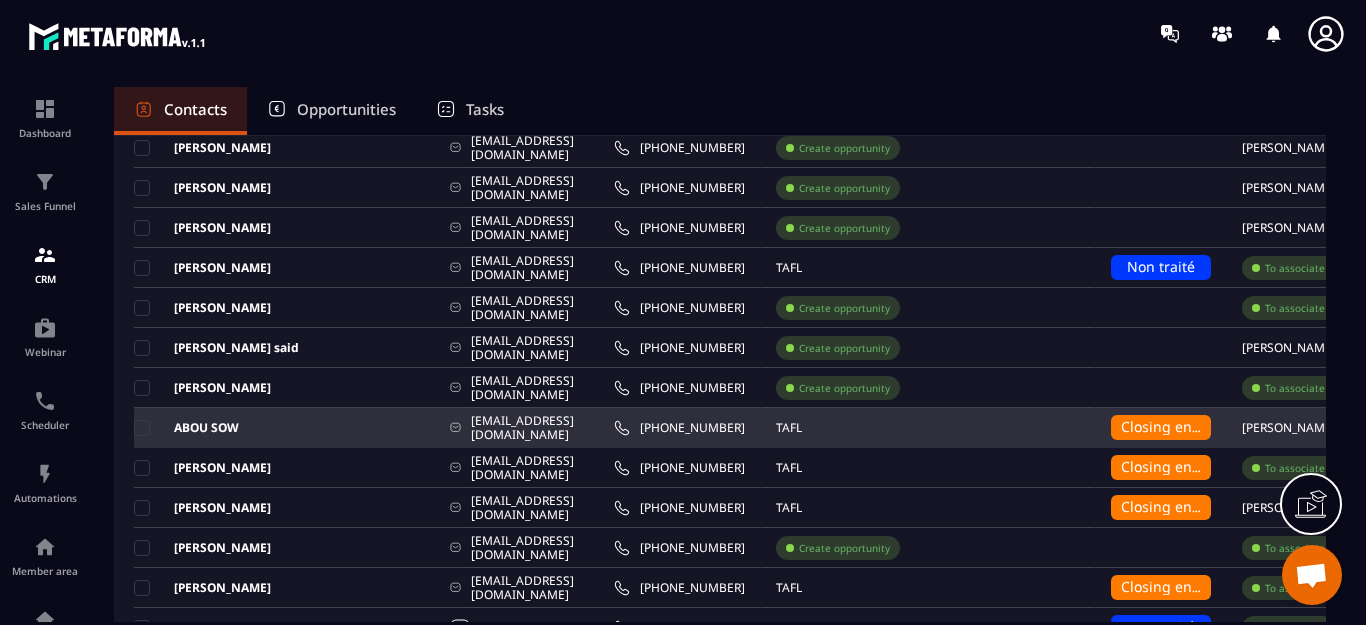 click on "Closing en cours" at bounding box center (1177, 426) 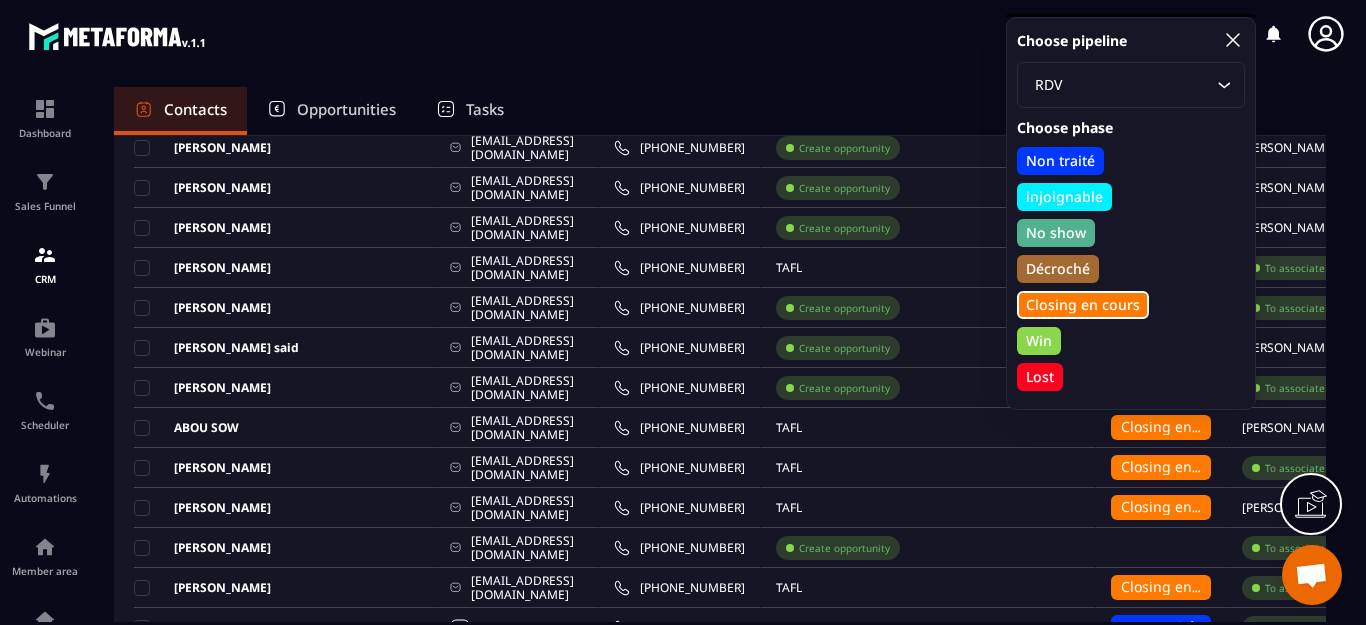 click on "Win" at bounding box center [1039, 341] 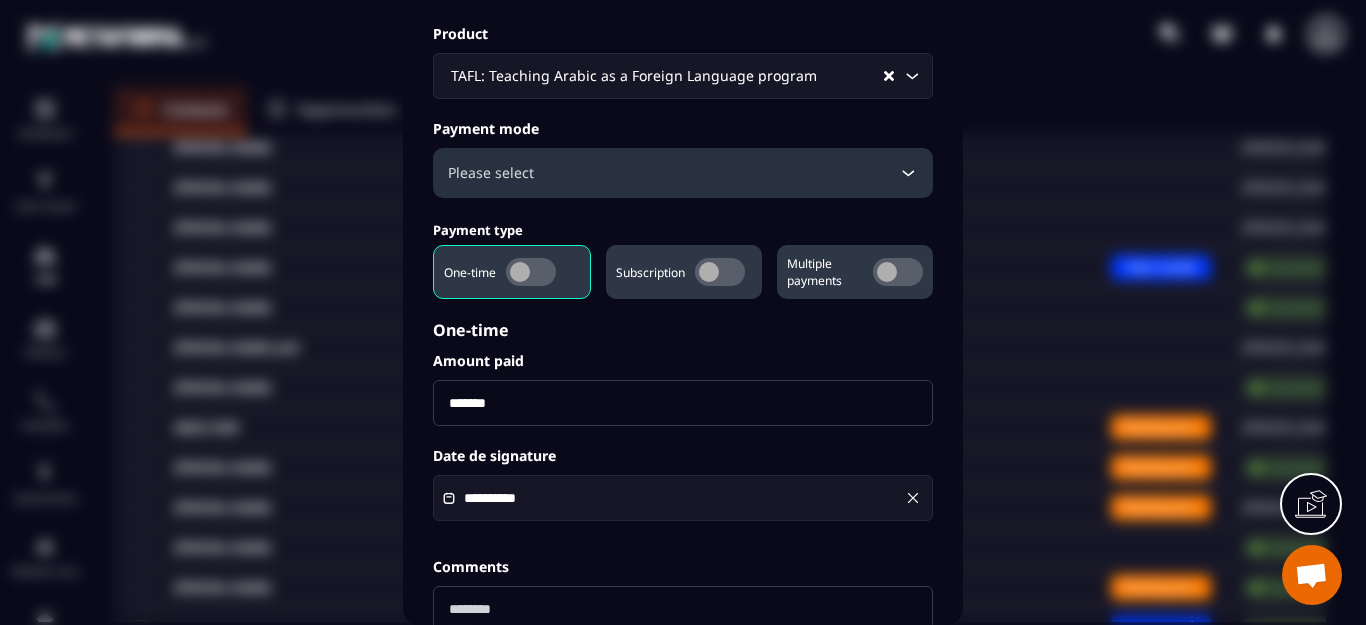 scroll, scrollTop: 298, scrollLeft: 0, axis: vertical 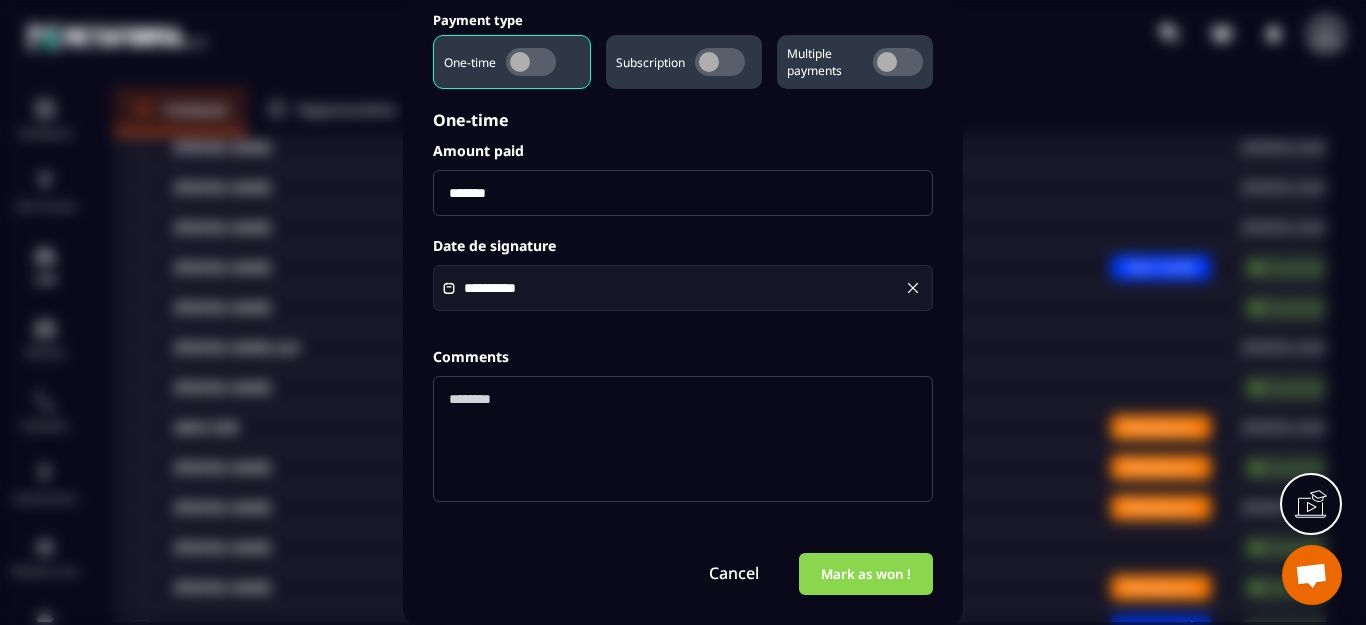 drag, startPoint x: 506, startPoint y: 193, endPoint x: 433, endPoint y: 204, distance: 73.82411 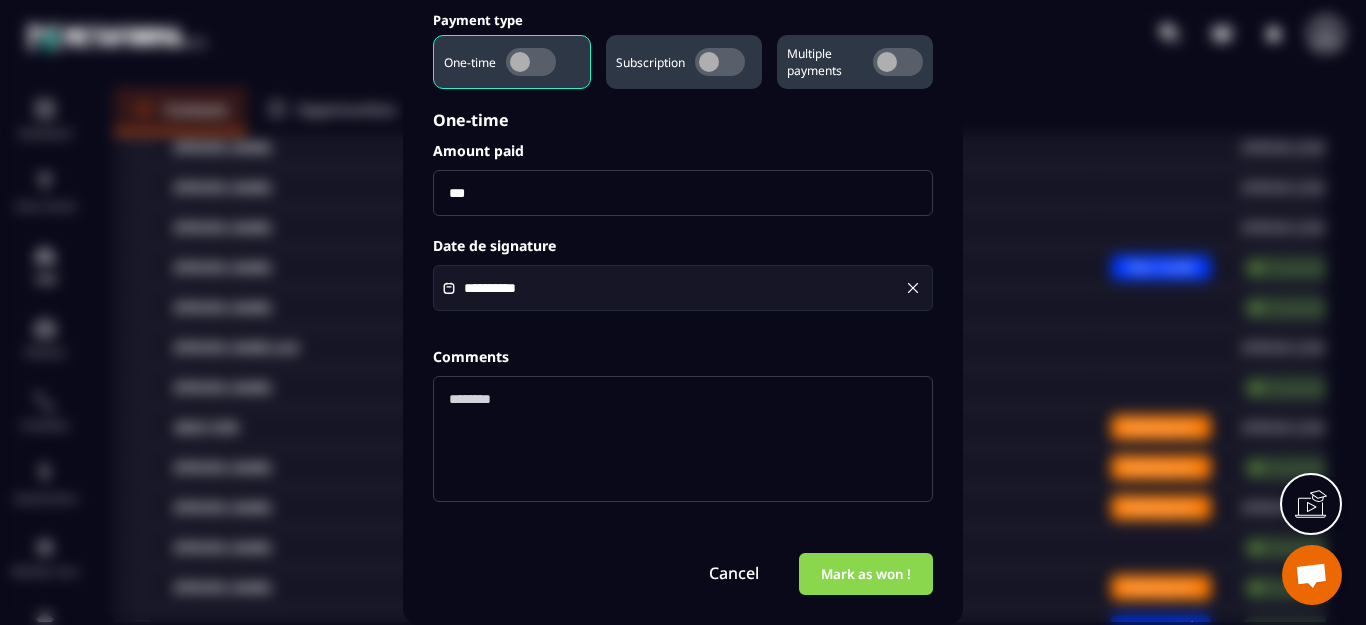 type on "***" 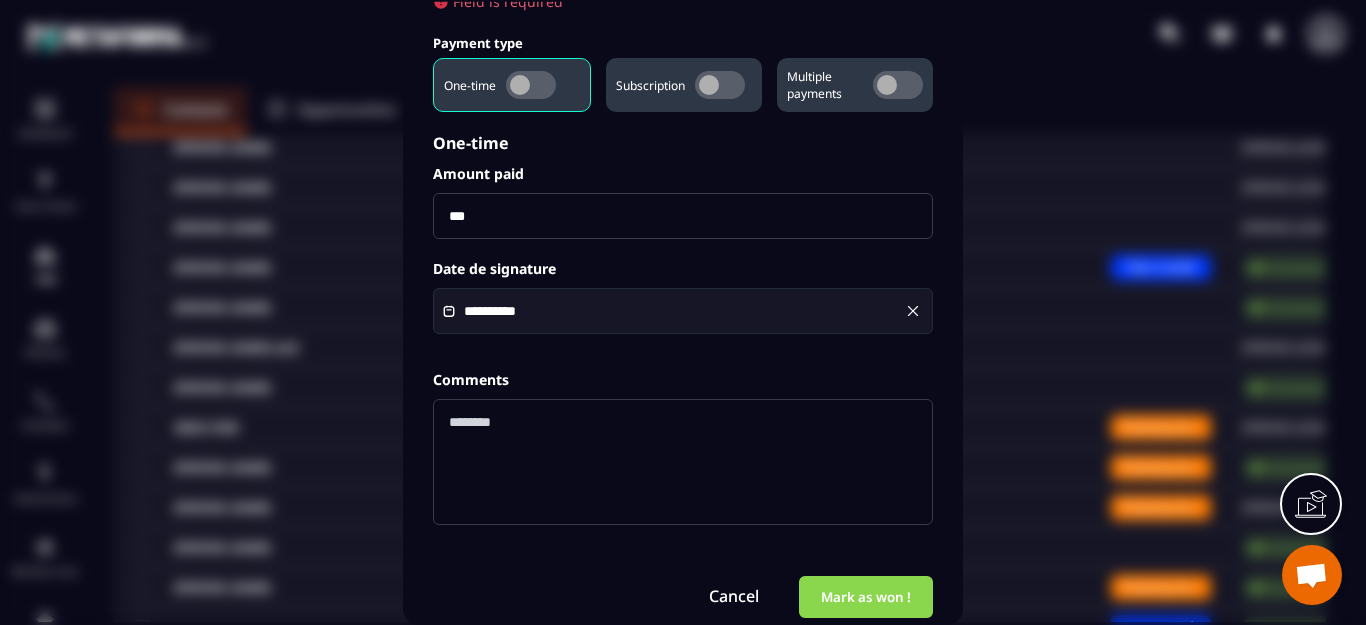 scroll, scrollTop: 321, scrollLeft: 0, axis: vertical 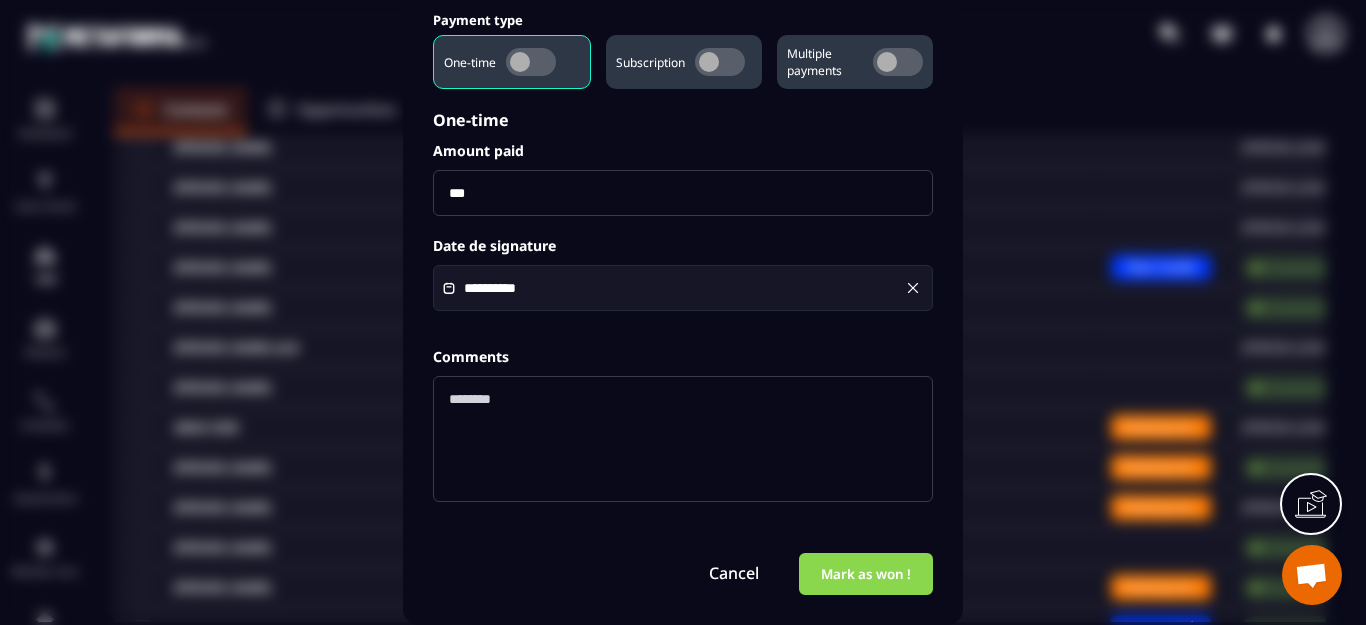 click on "Mark as won !" at bounding box center [866, 573] 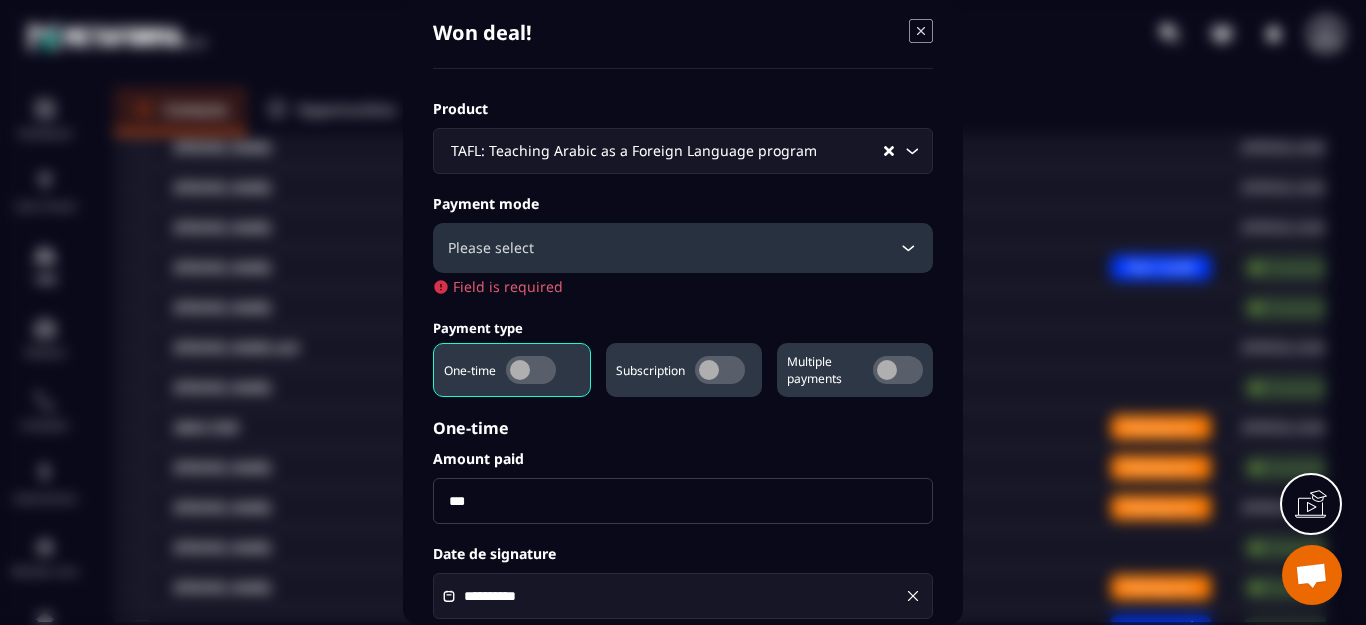 scroll, scrollTop: 0, scrollLeft: 0, axis: both 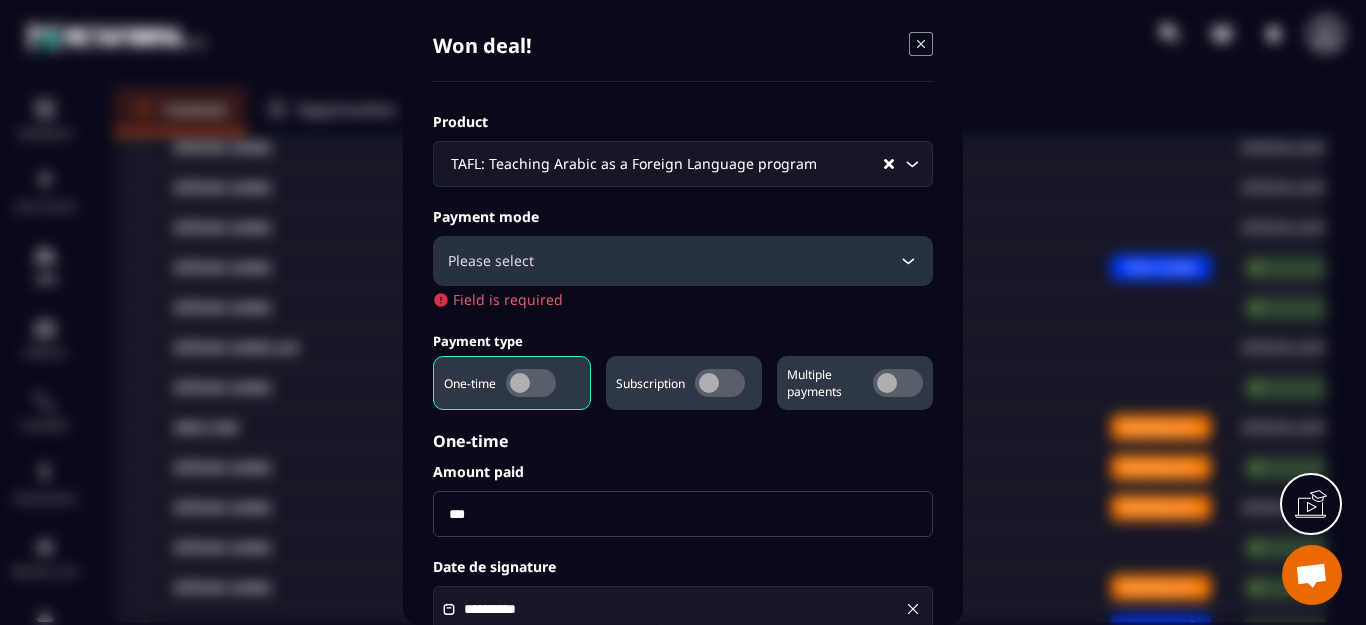 click 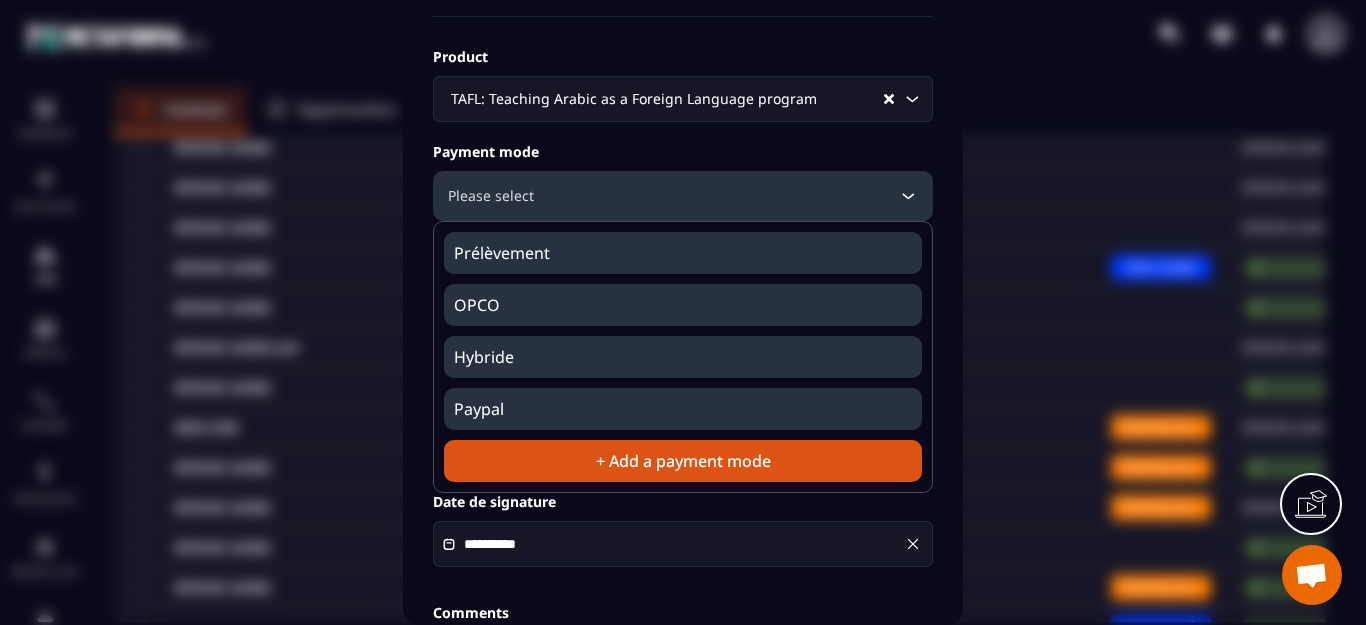scroll, scrollTop: 100, scrollLeft: 0, axis: vertical 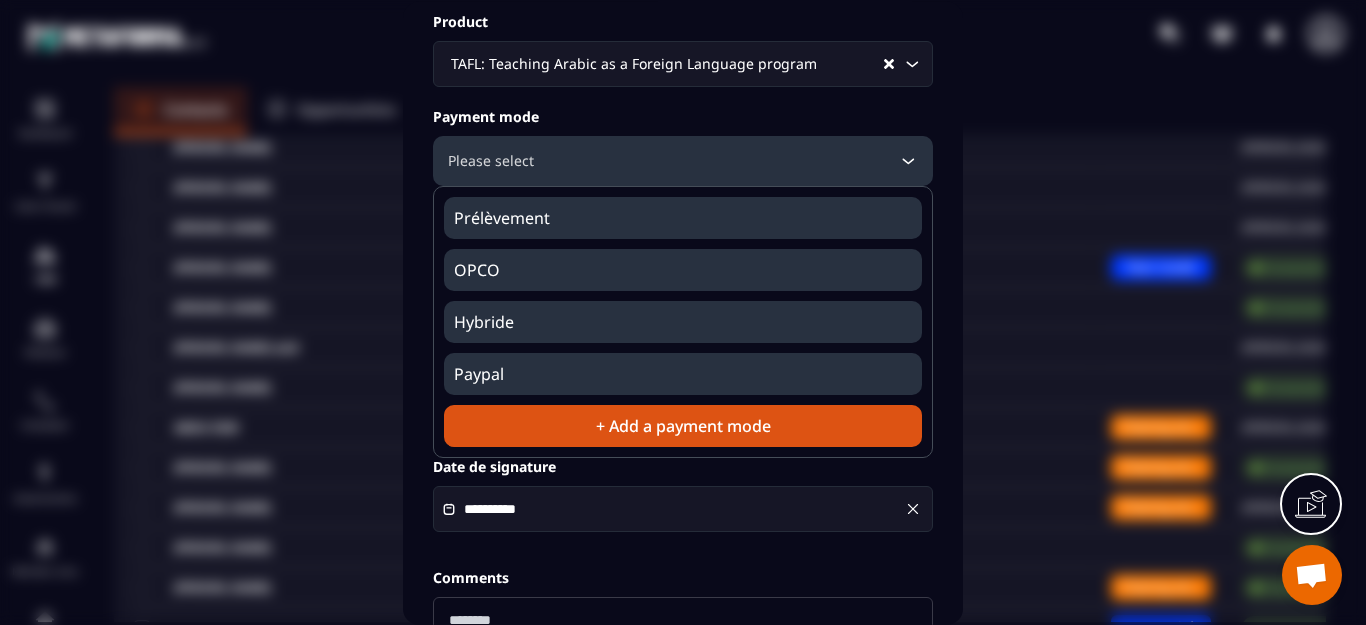 click on "+ Add a payment mode" 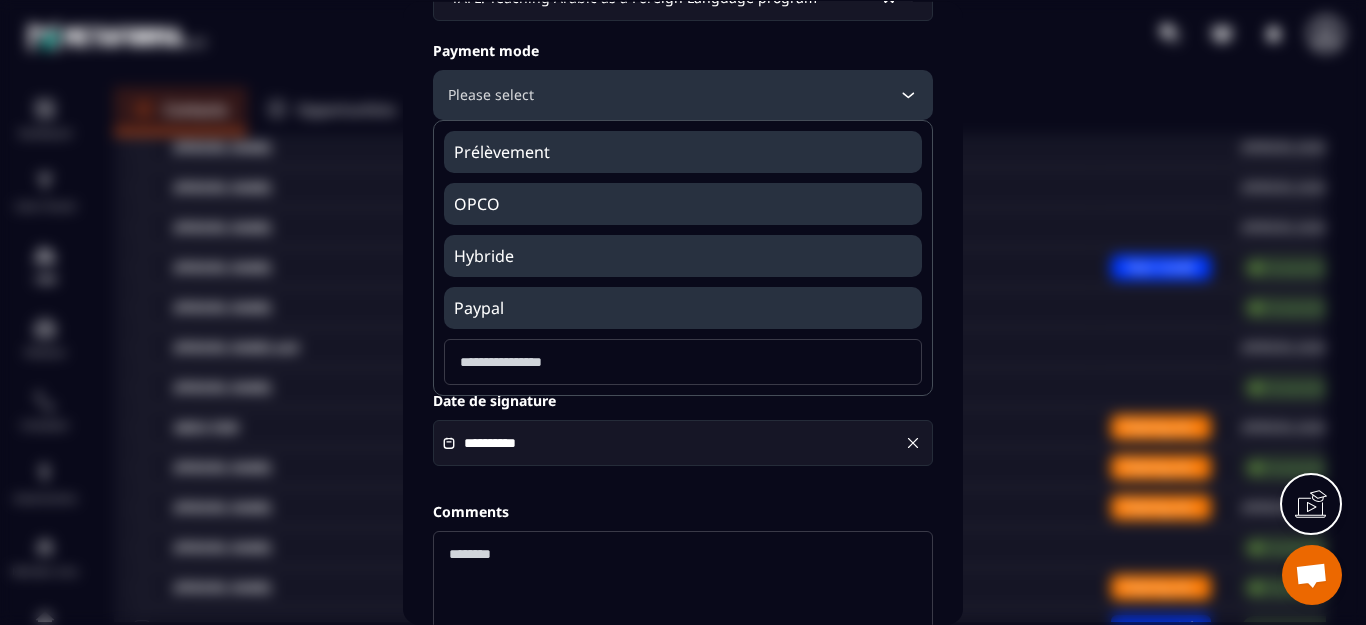 scroll, scrollTop: 200, scrollLeft: 0, axis: vertical 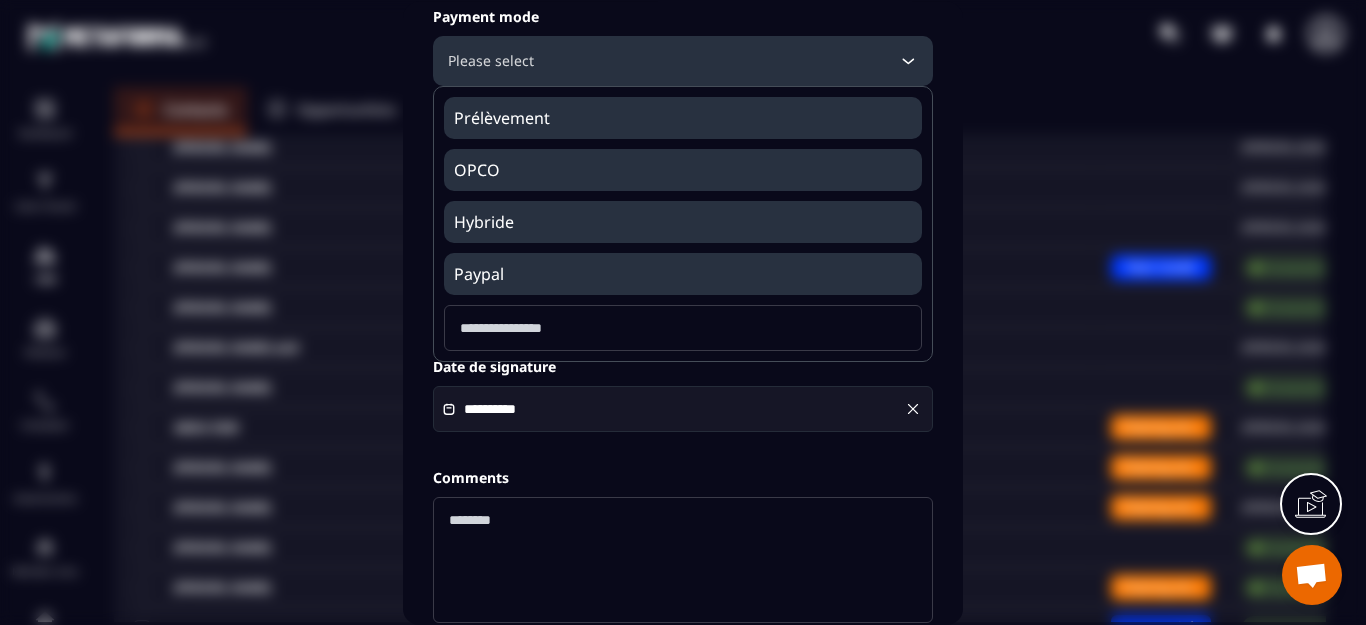 click 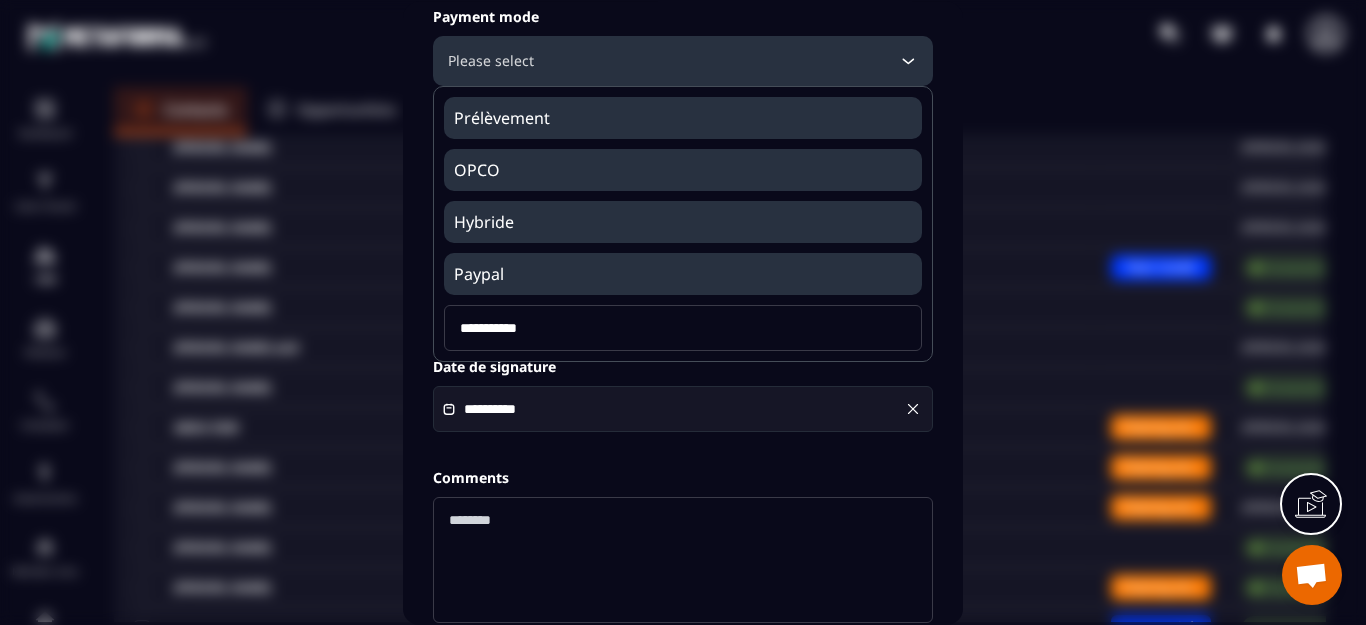 type on "**********" 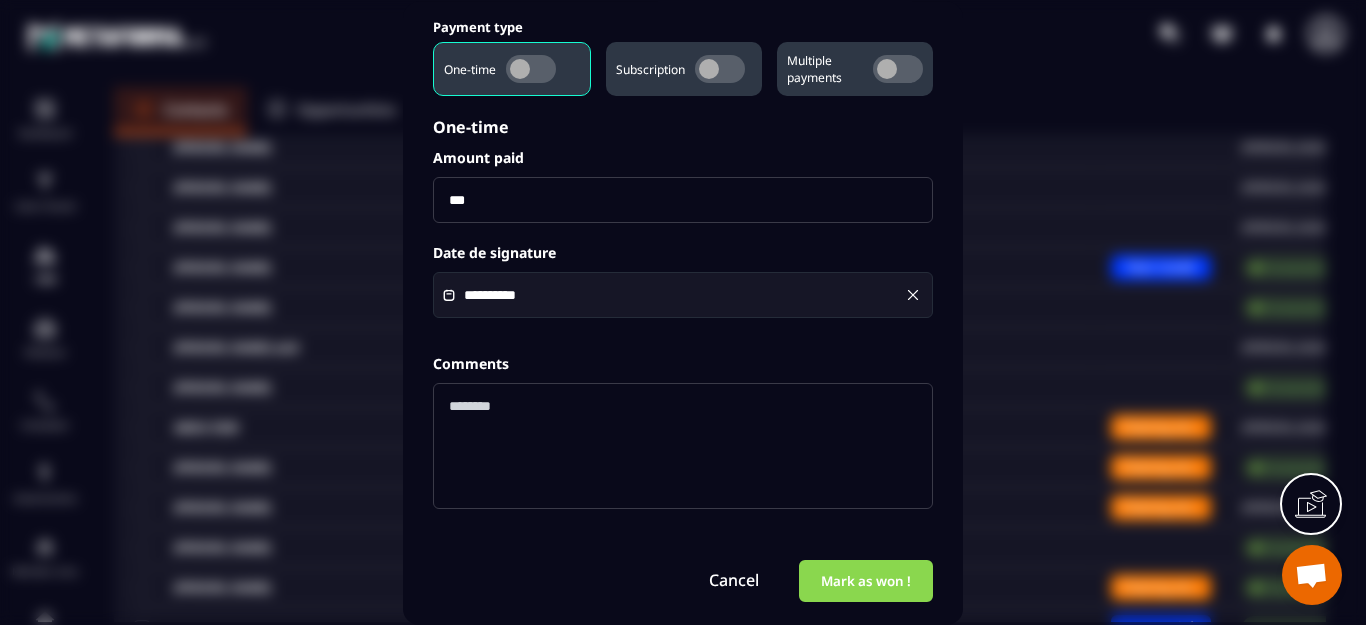 scroll, scrollTop: 321, scrollLeft: 0, axis: vertical 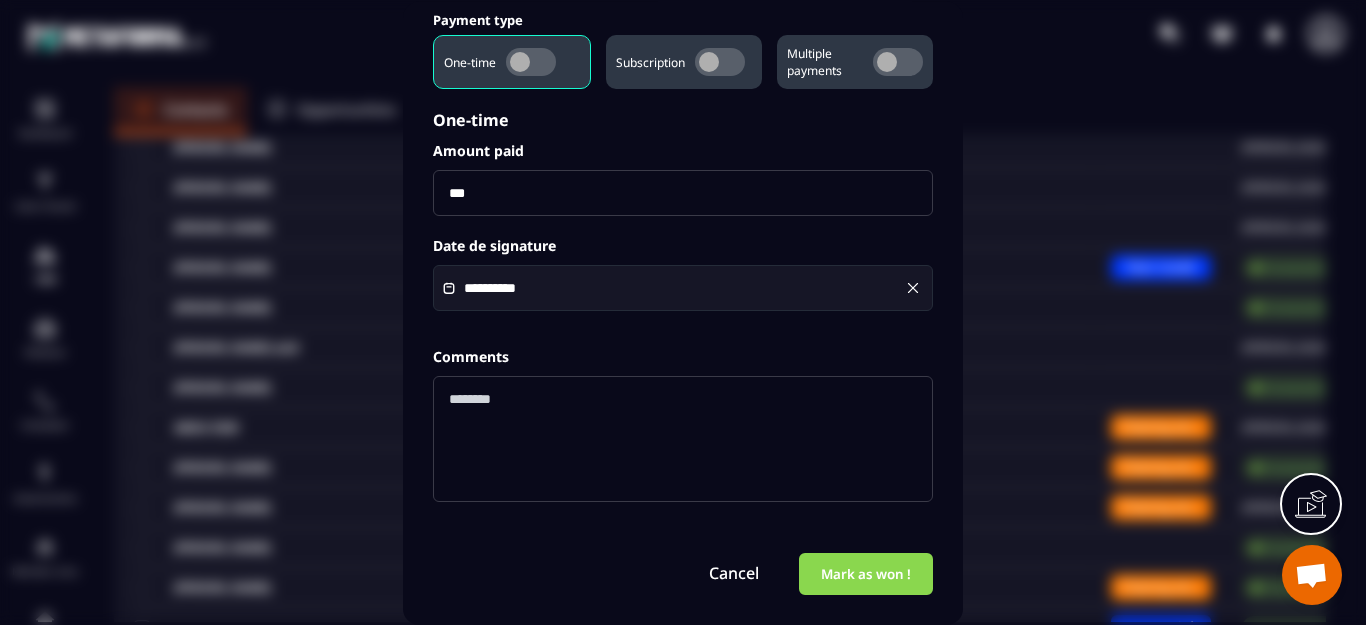 click on "Mark as won !" at bounding box center (866, 573) 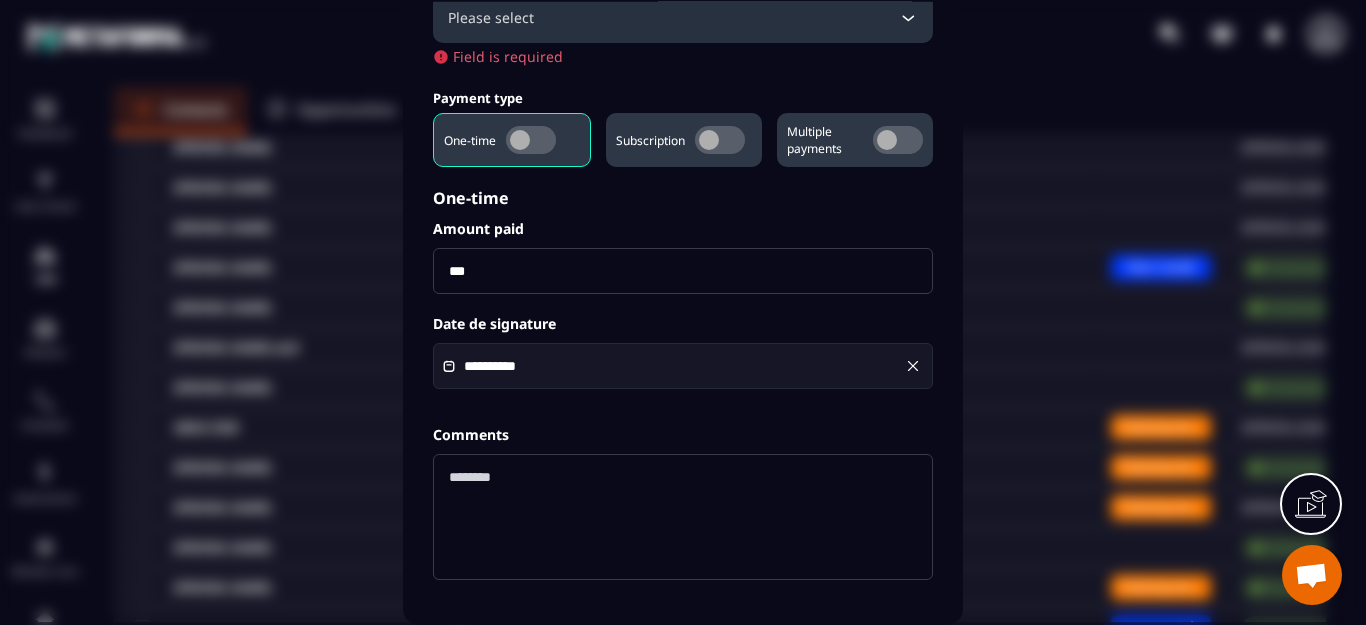 scroll, scrollTop: 0, scrollLeft: 0, axis: both 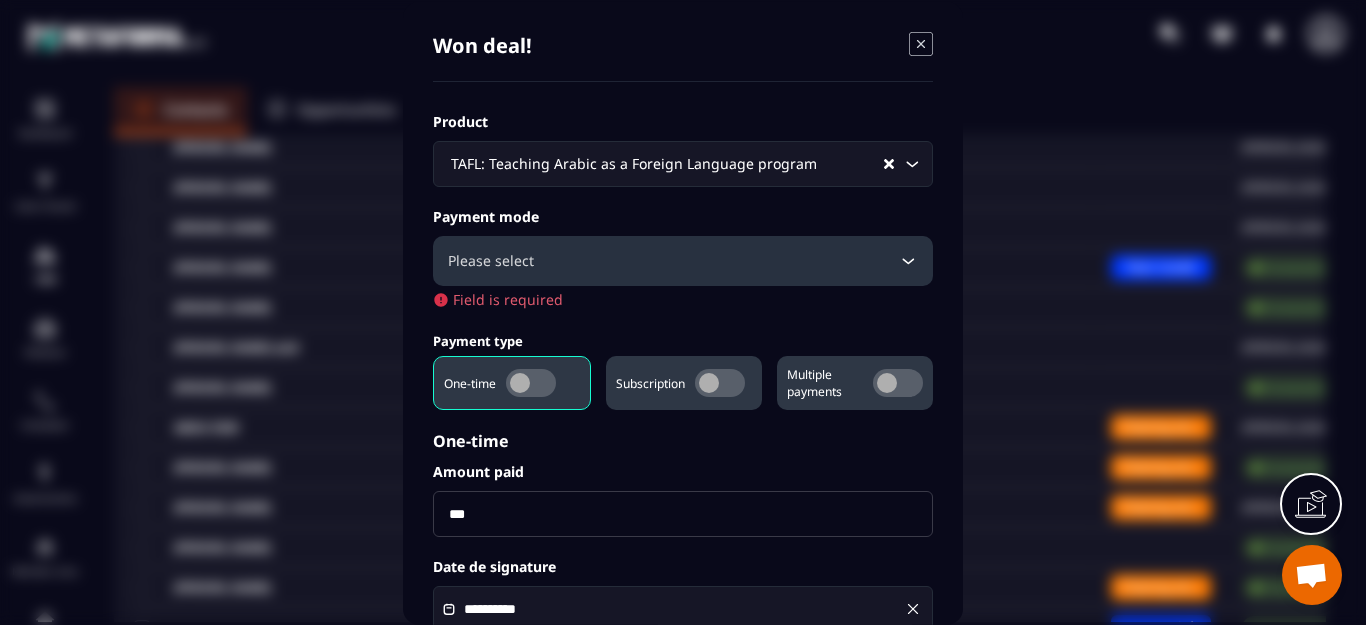 click 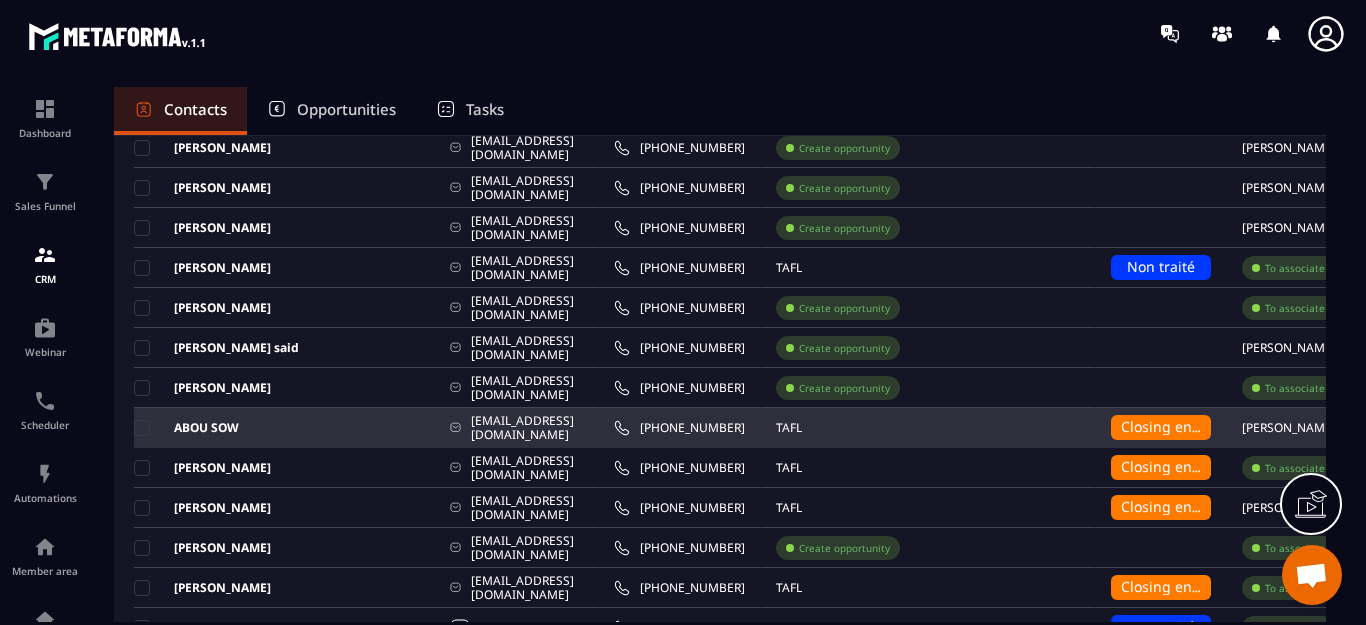 click on "Closing en cours" at bounding box center [1177, 426] 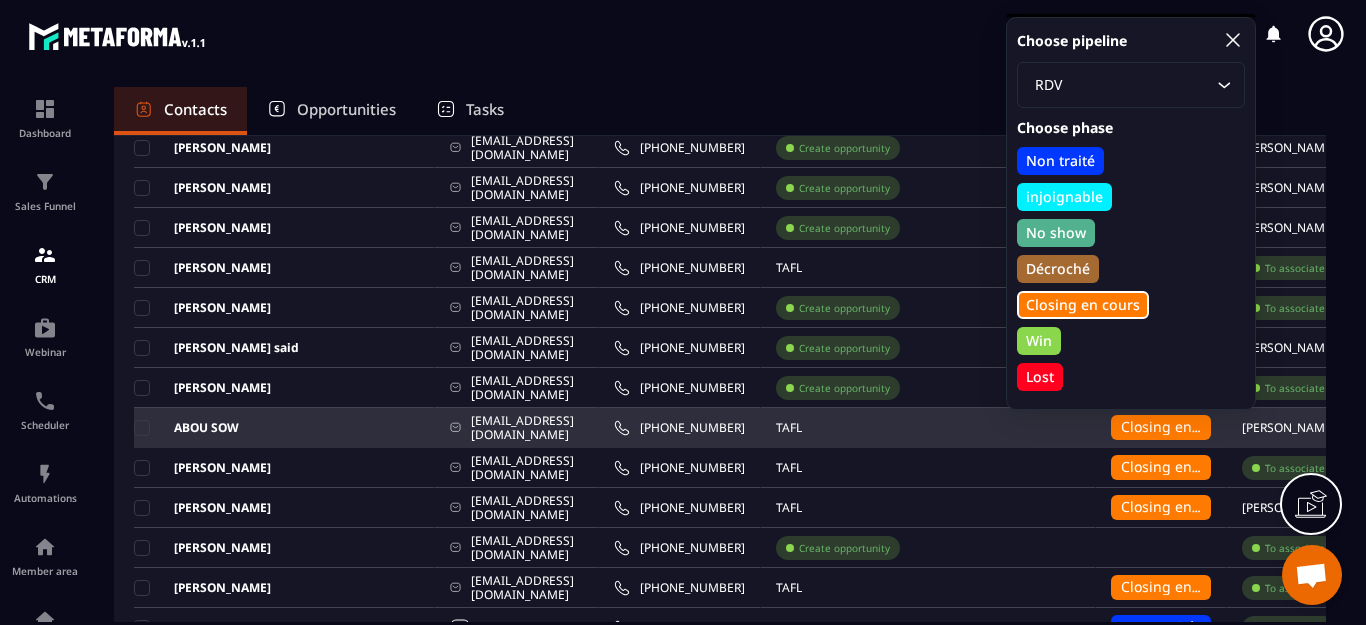 click on "[PHONE_NUMBER]" 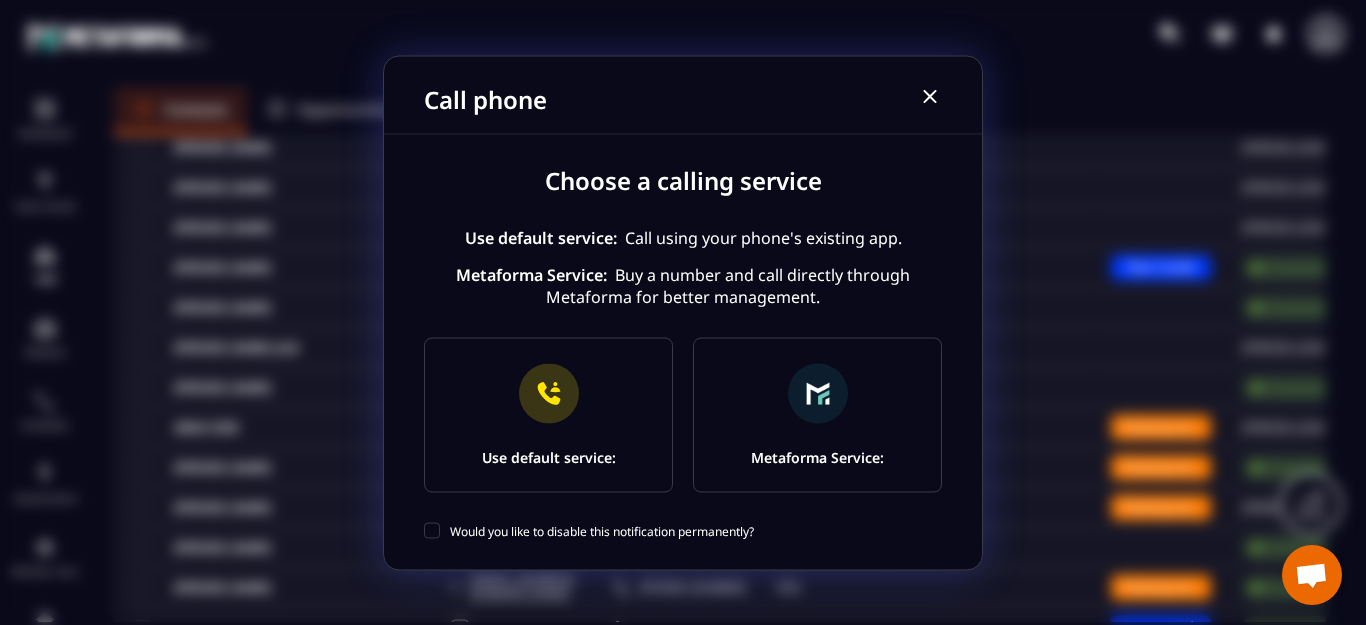 click 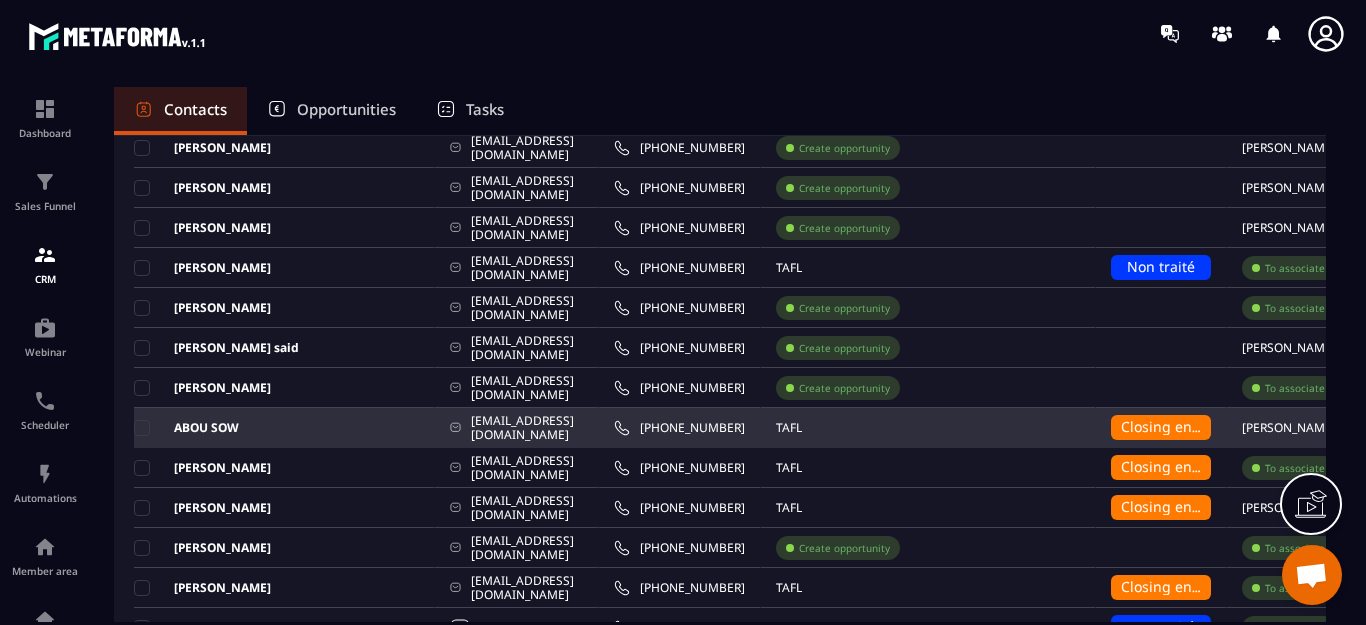 click on "ABOU SOW" at bounding box center [186, 428] 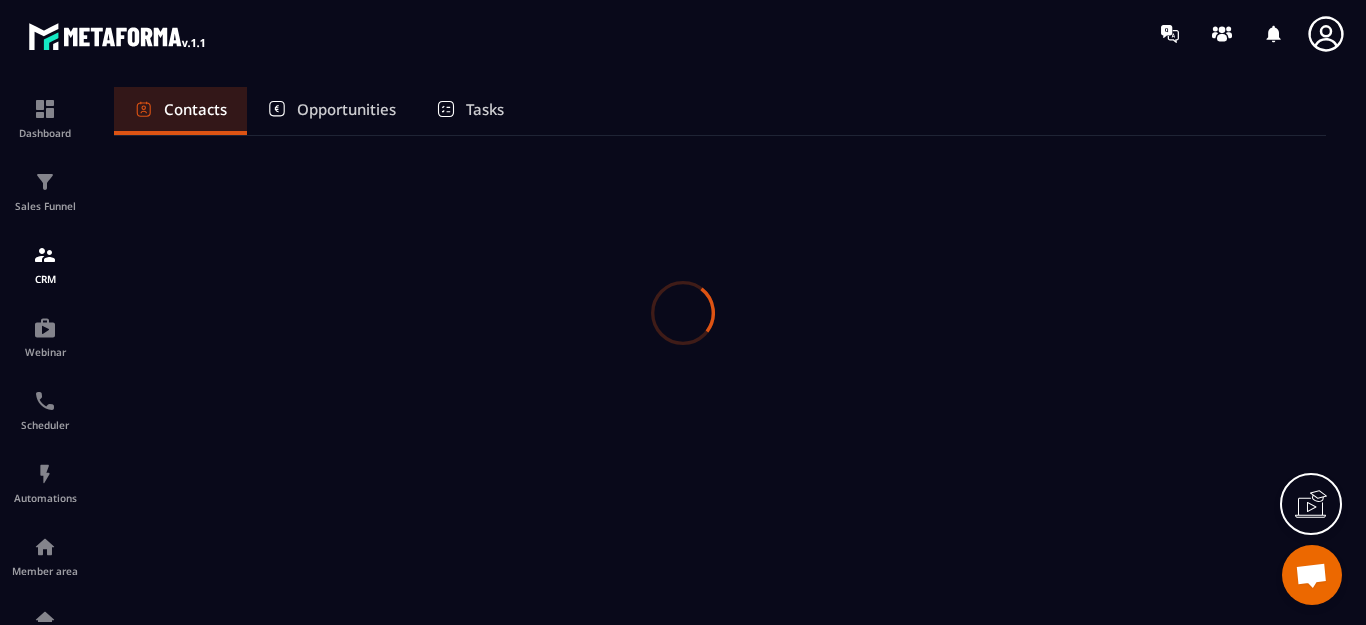 scroll, scrollTop: 0, scrollLeft: 0, axis: both 